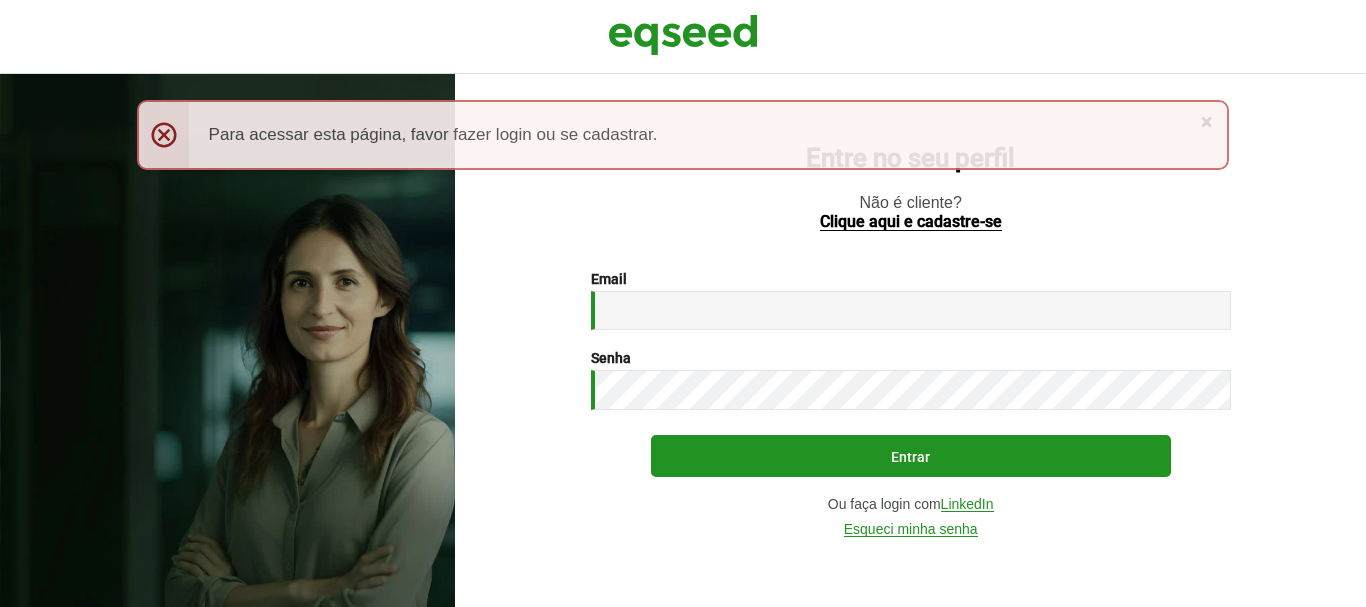 scroll, scrollTop: 0, scrollLeft: 0, axis: both 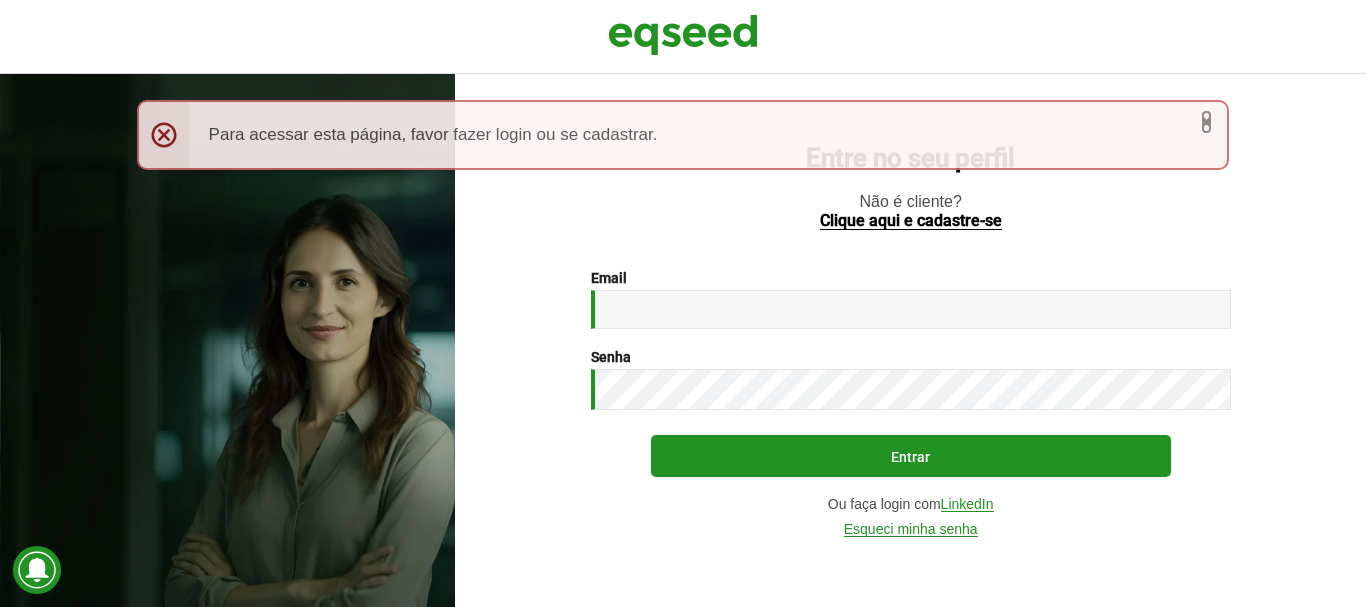 click on "×" at bounding box center (1206, 122) 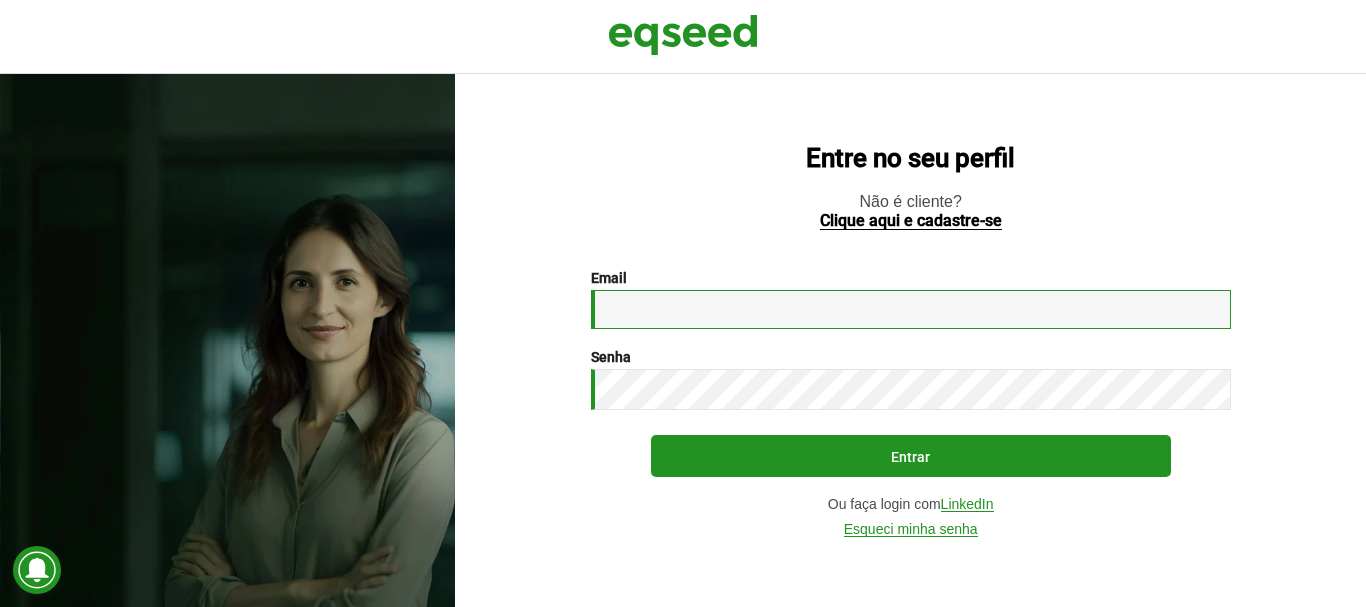 click on "Email  *" at bounding box center (911, 309) 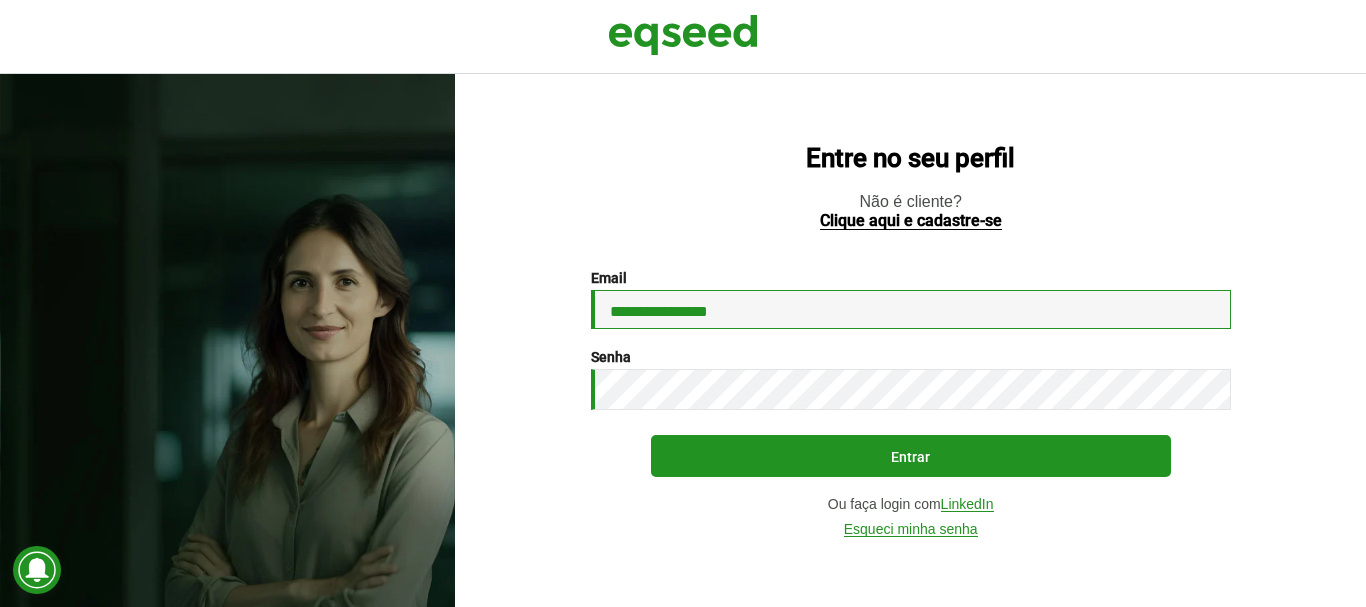 type on "**********" 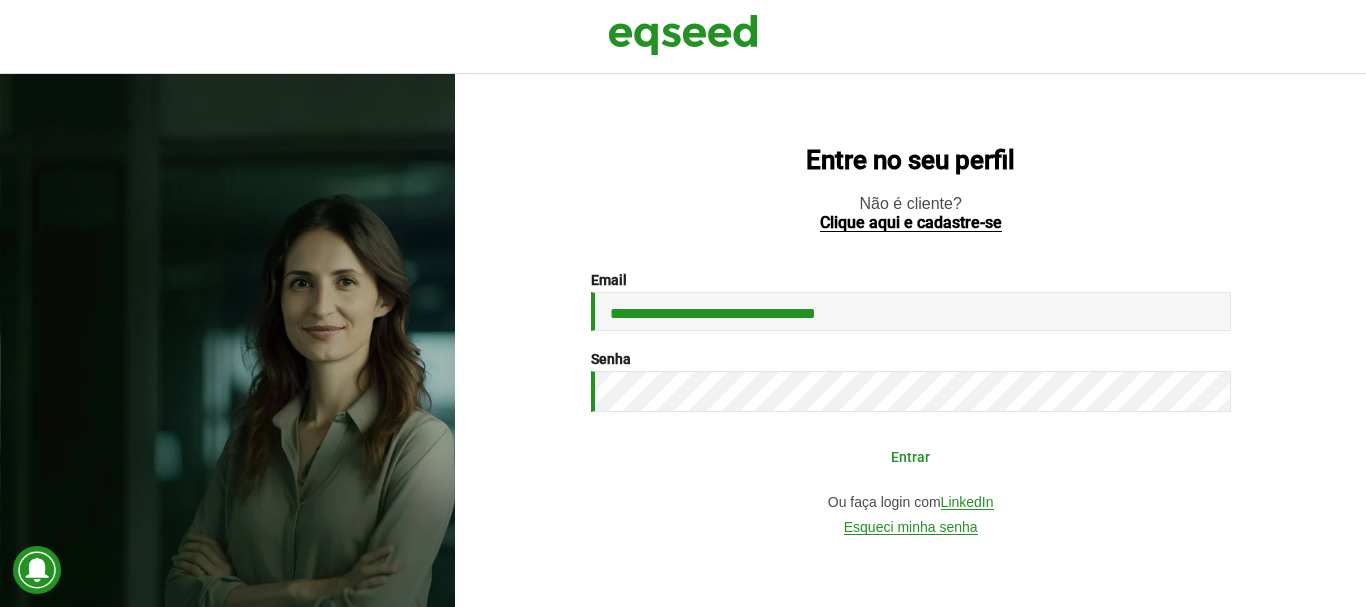 click on "Entrar" at bounding box center (911, 456) 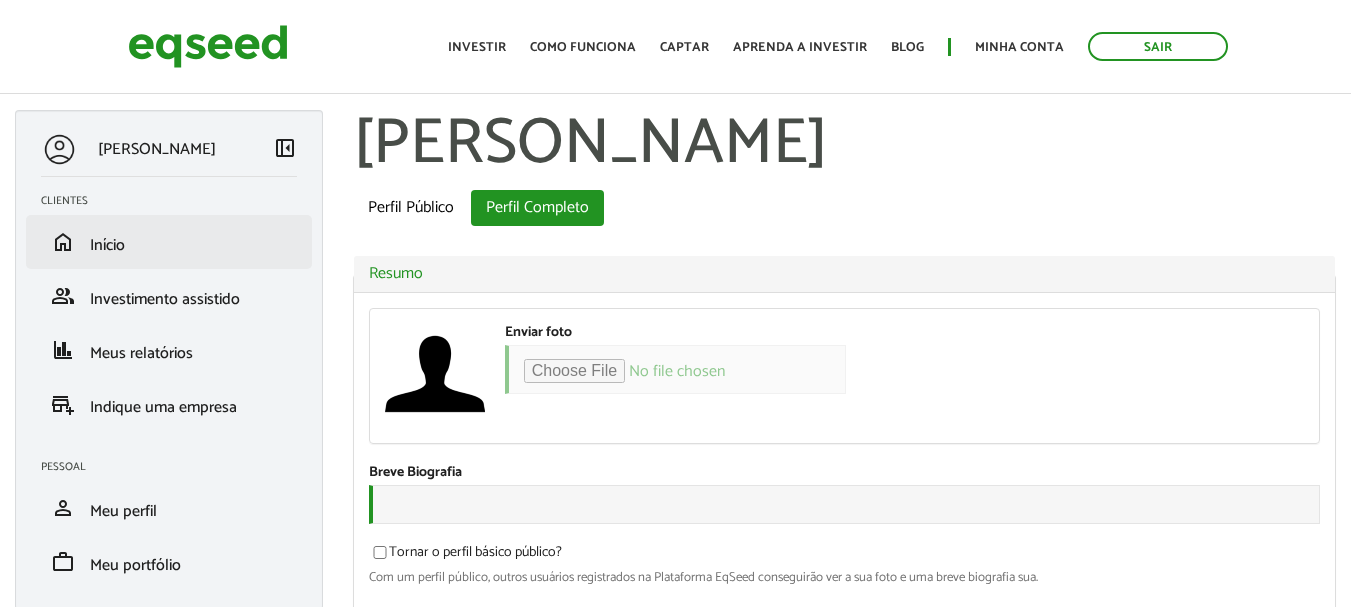 scroll, scrollTop: 0, scrollLeft: 0, axis: both 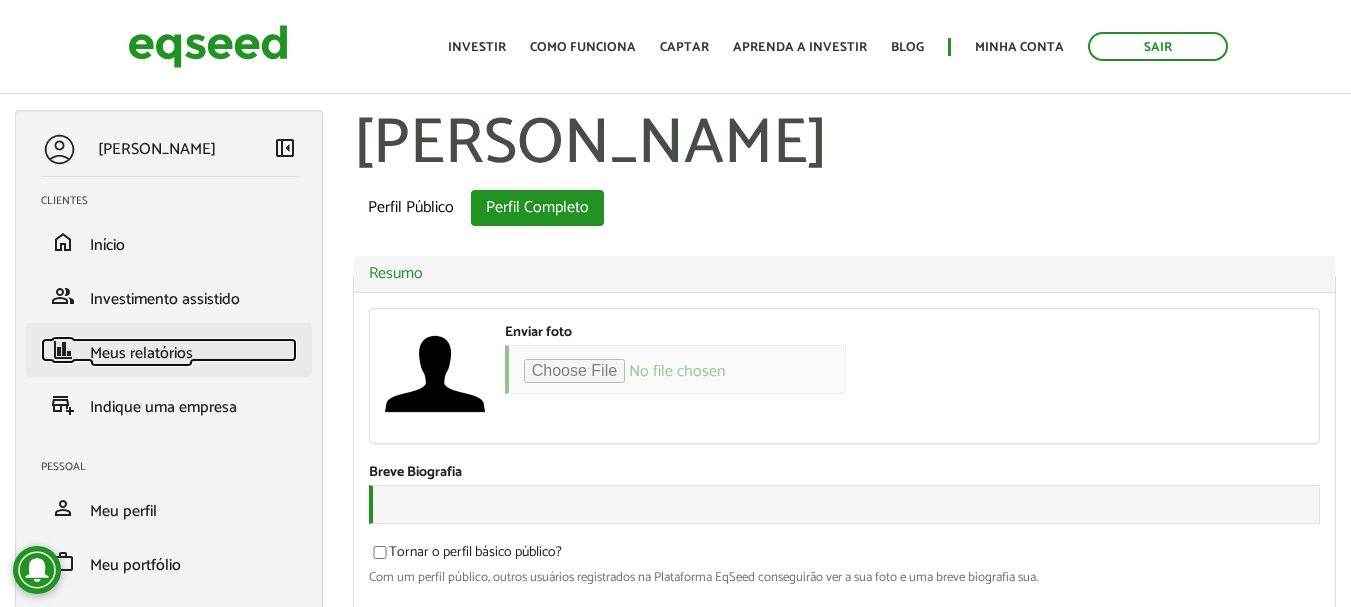 click on "Meus relatórios" at bounding box center (141, 353) 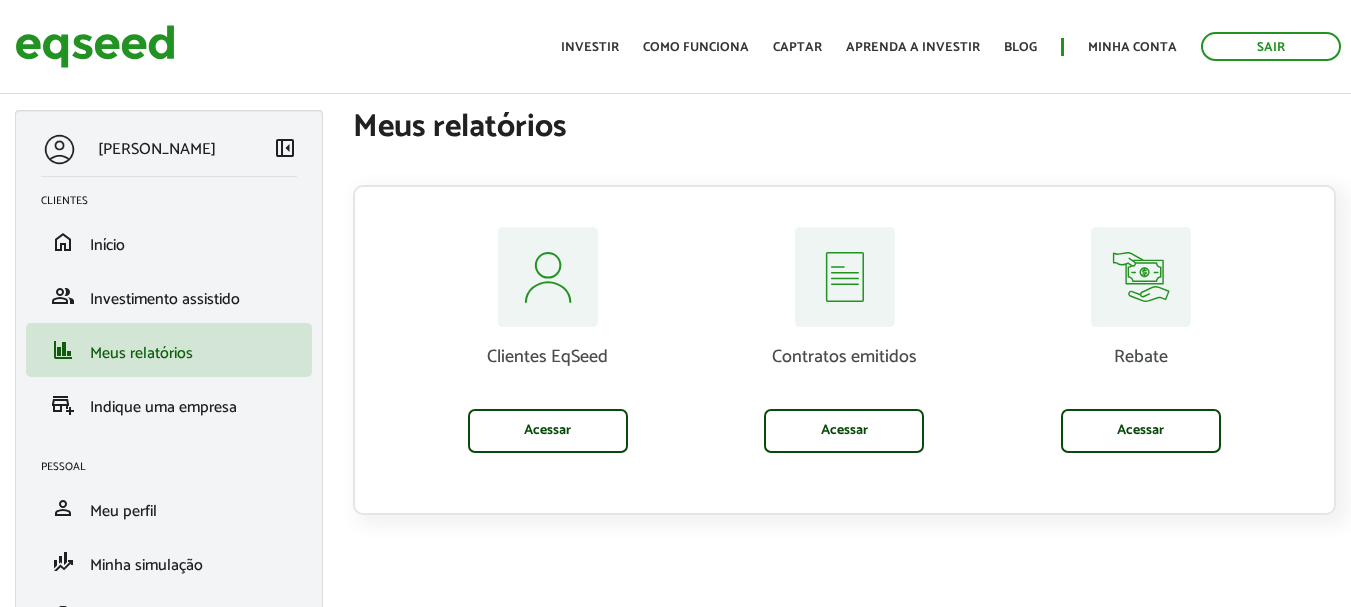 scroll, scrollTop: 0, scrollLeft: 0, axis: both 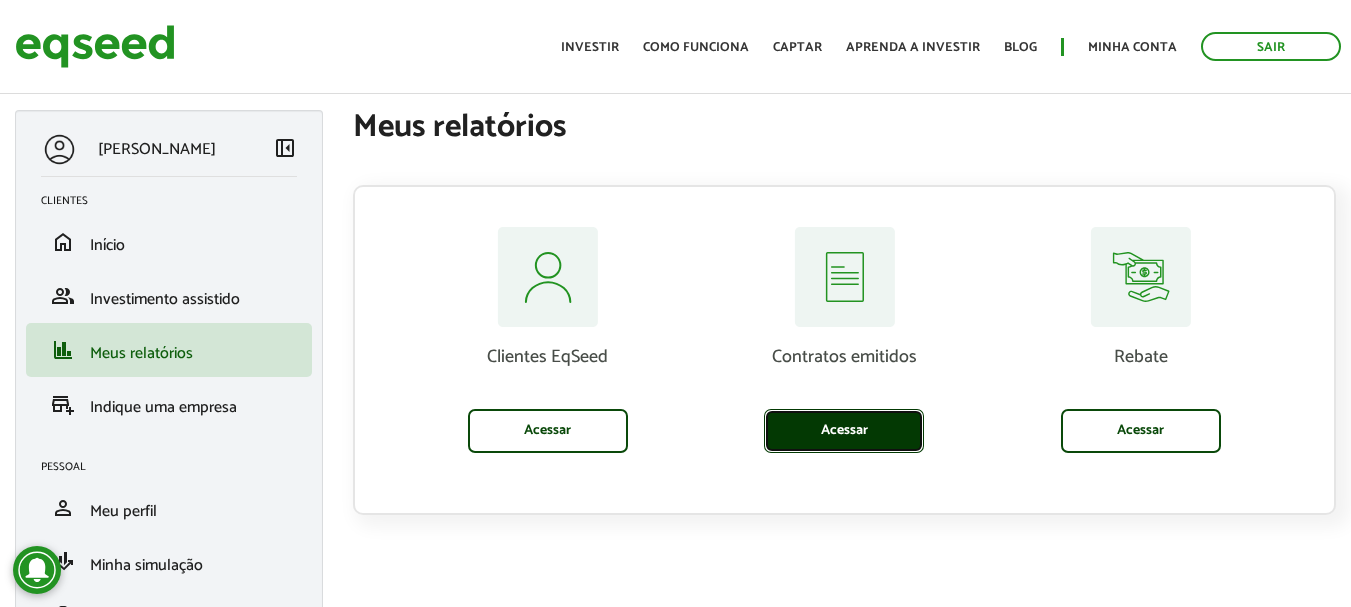 click on "Acessar" at bounding box center [844, 431] 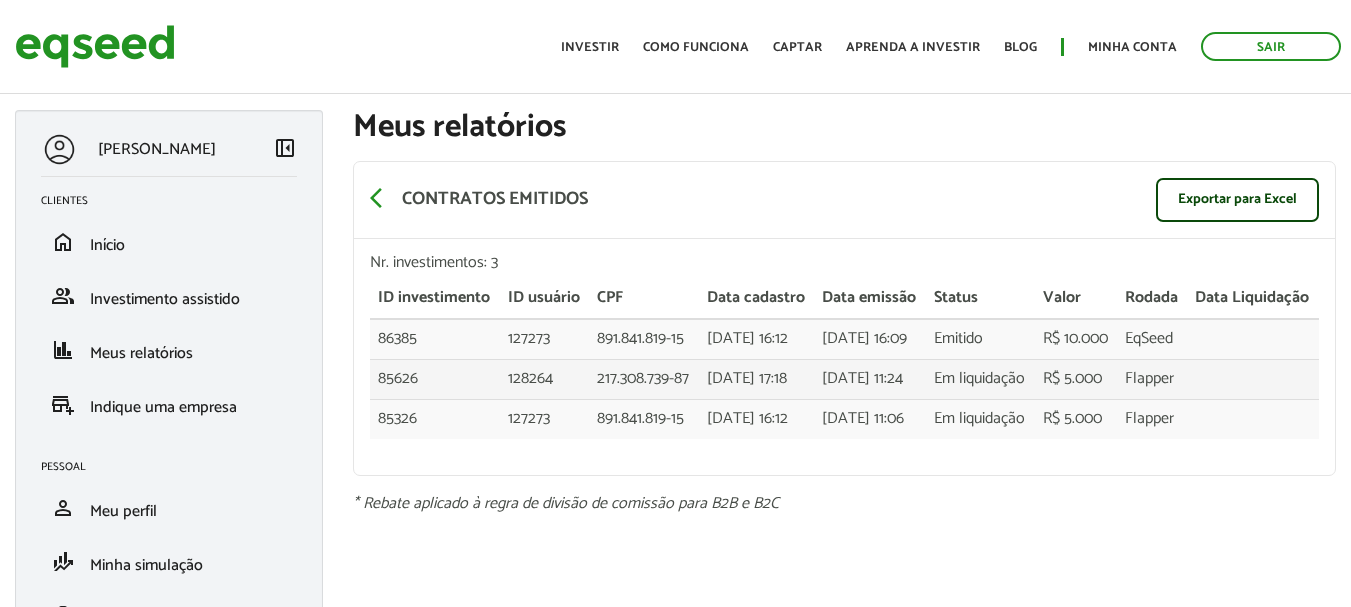 scroll, scrollTop: 0, scrollLeft: 0, axis: both 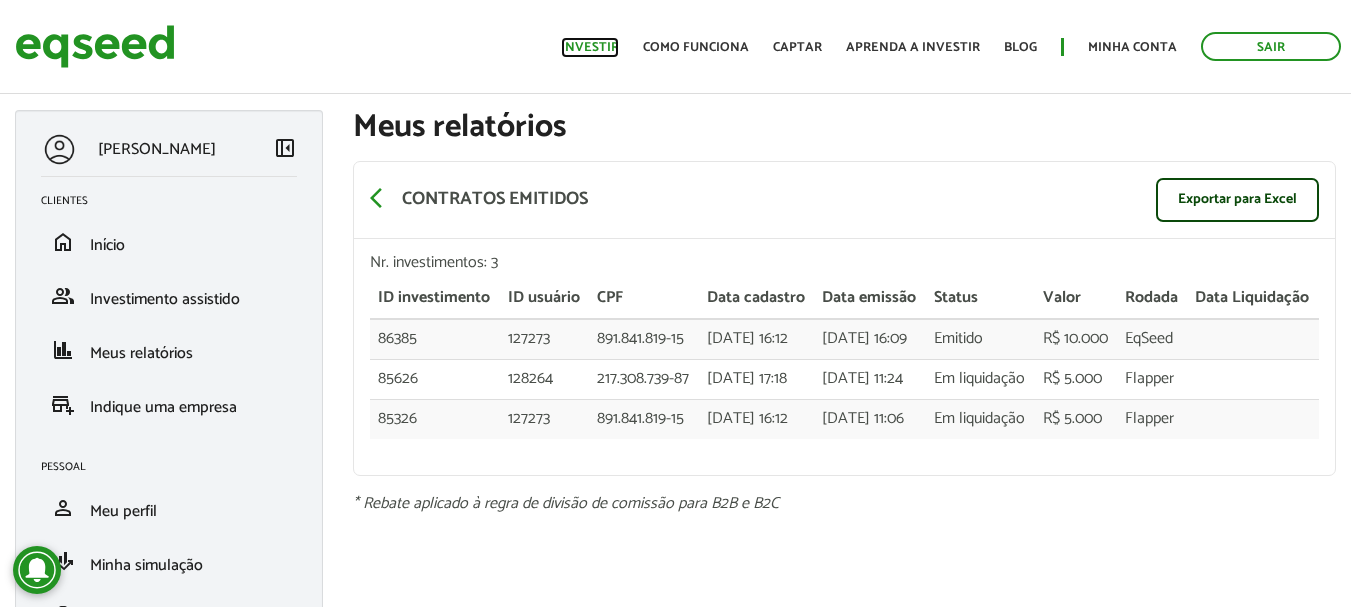 click on "Investir" at bounding box center (590, 47) 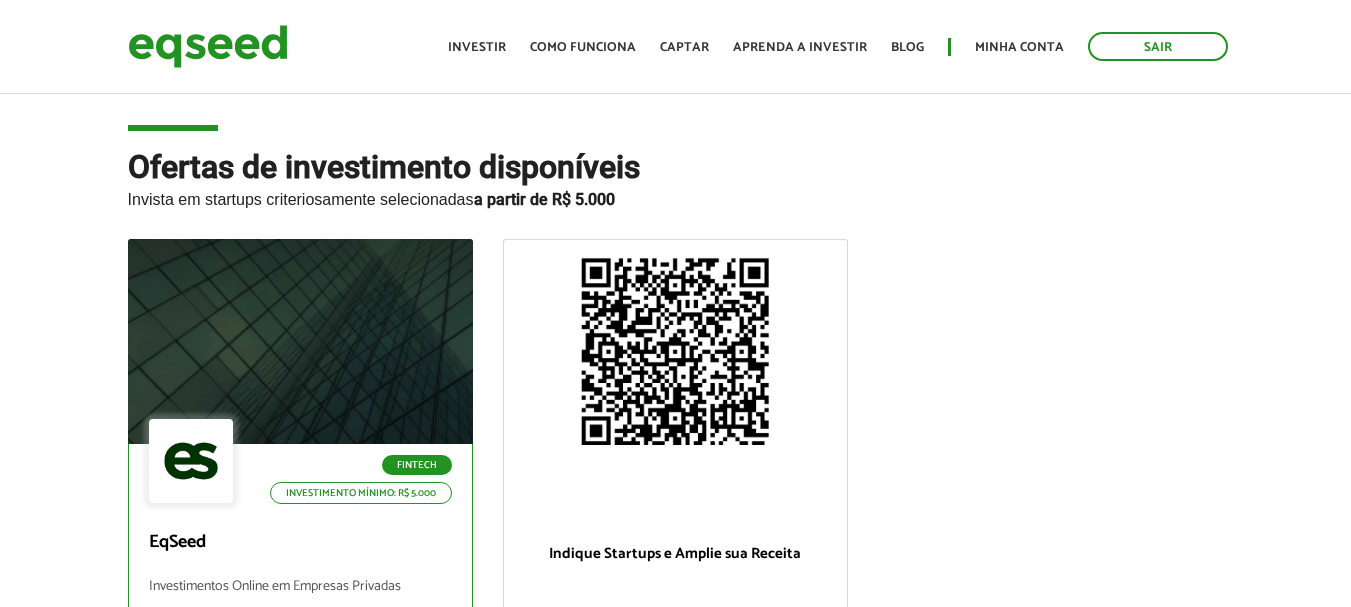 scroll, scrollTop: 0, scrollLeft: 0, axis: both 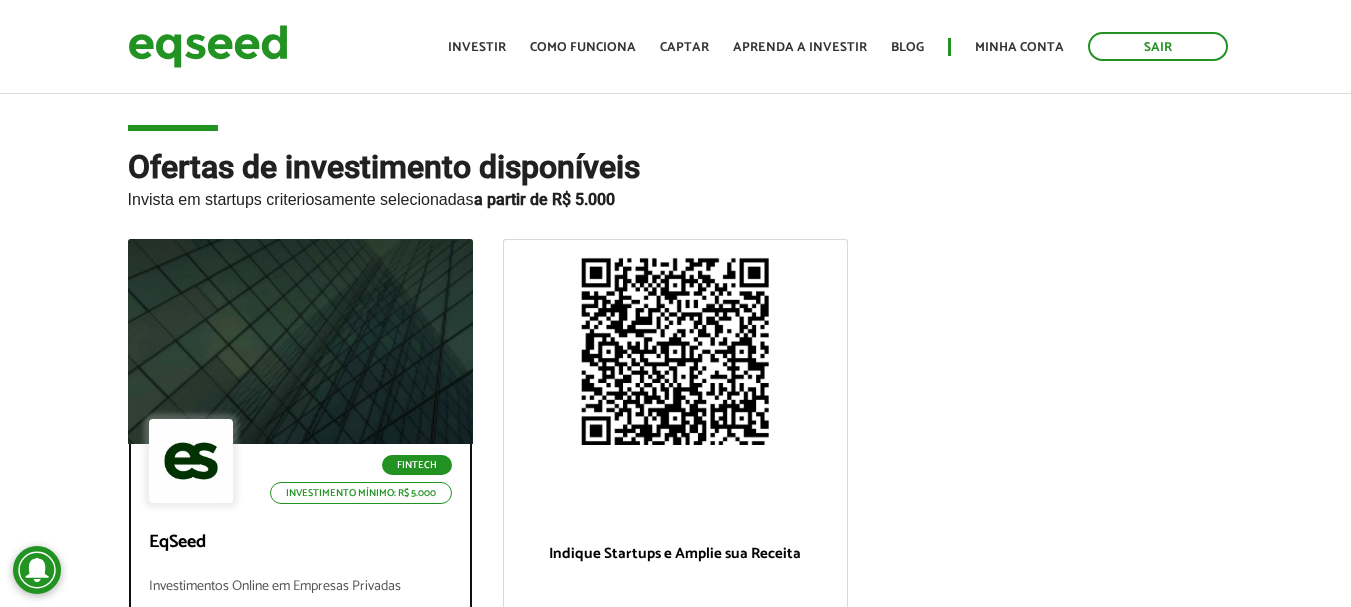 click on "EqSeed" at bounding box center (300, 543) 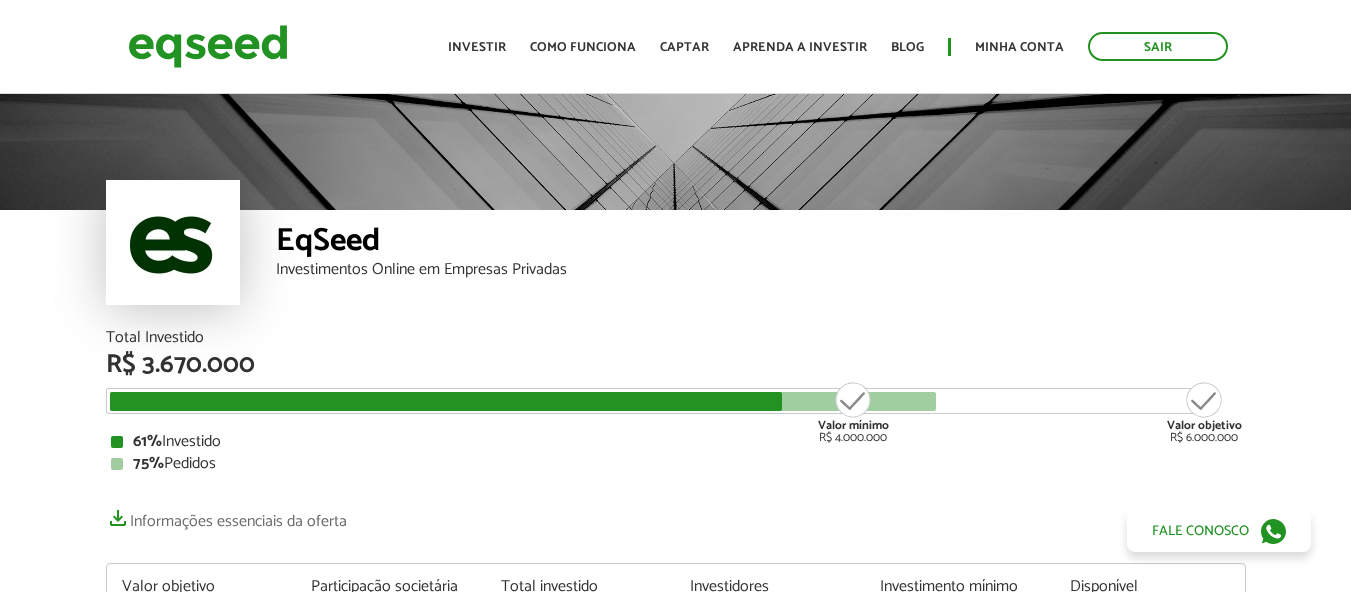 scroll, scrollTop: 0, scrollLeft: 0, axis: both 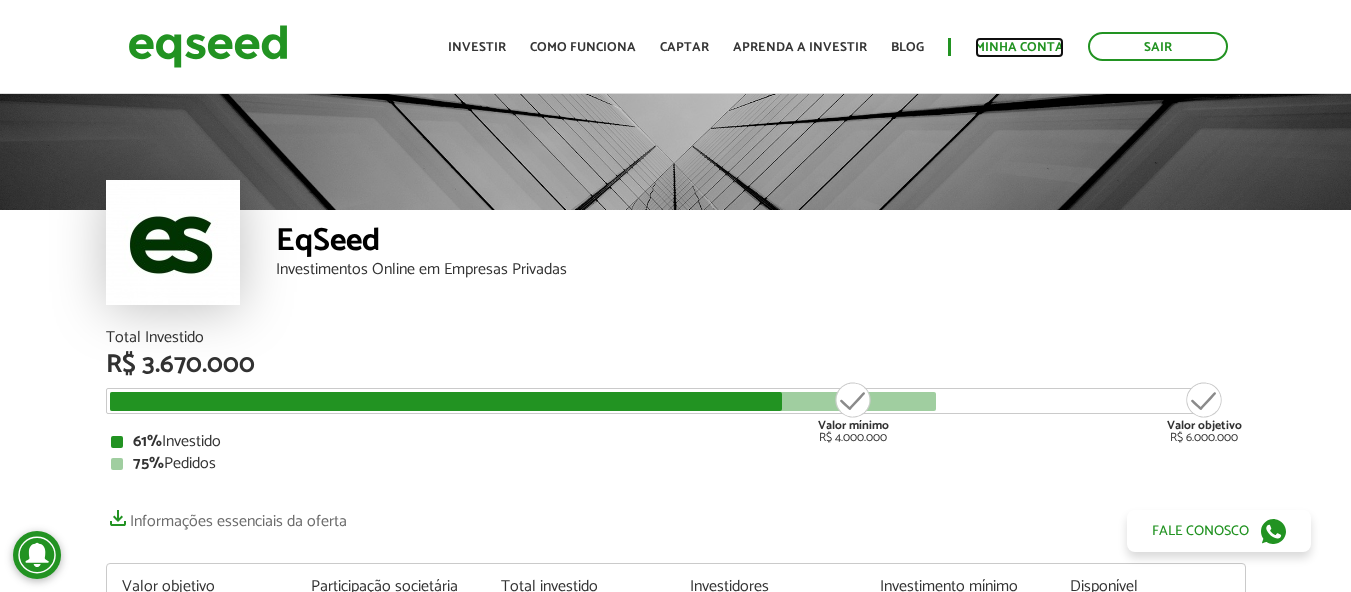 click on "Minha conta" at bounding box center (1019, 47) 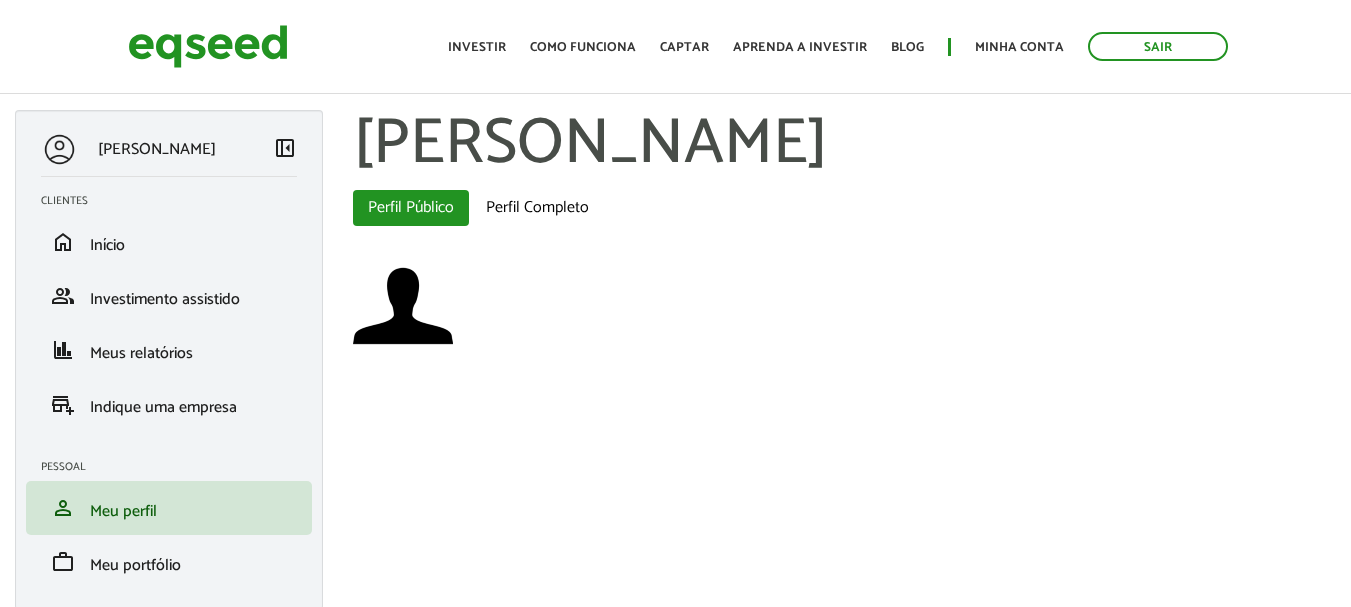 scroll, scrollTop: 0, scrollLeft: 0, axis: both 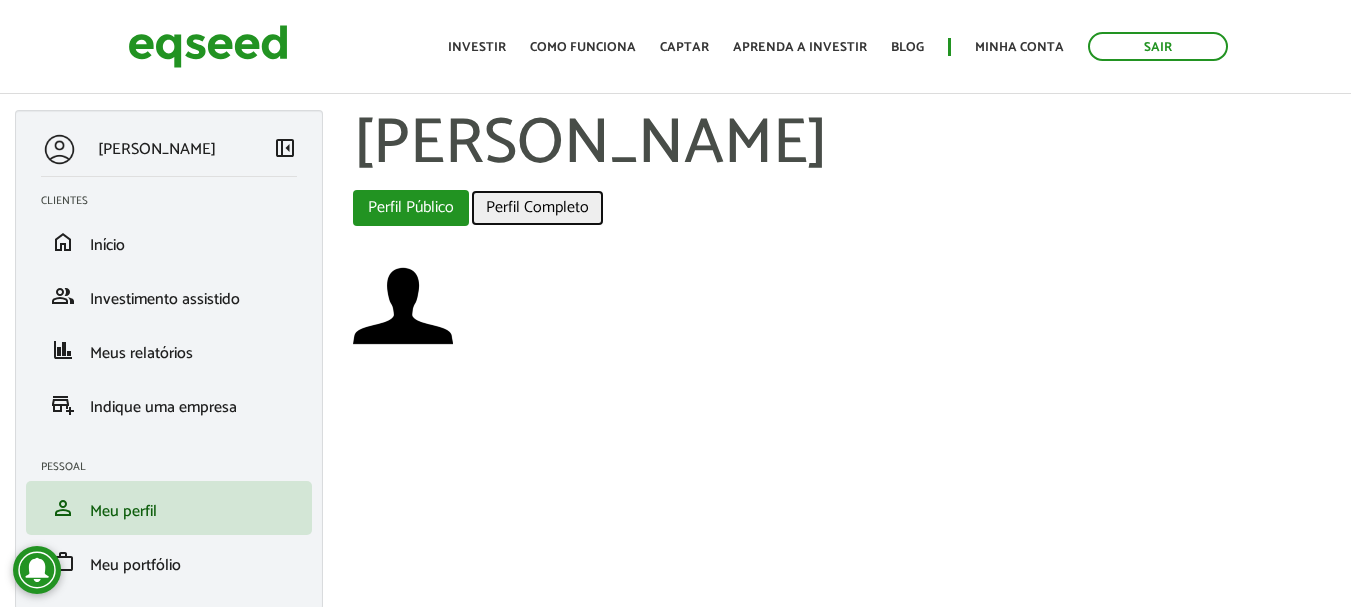 click on "Perfil Completo" at bounding box center (537, 208) 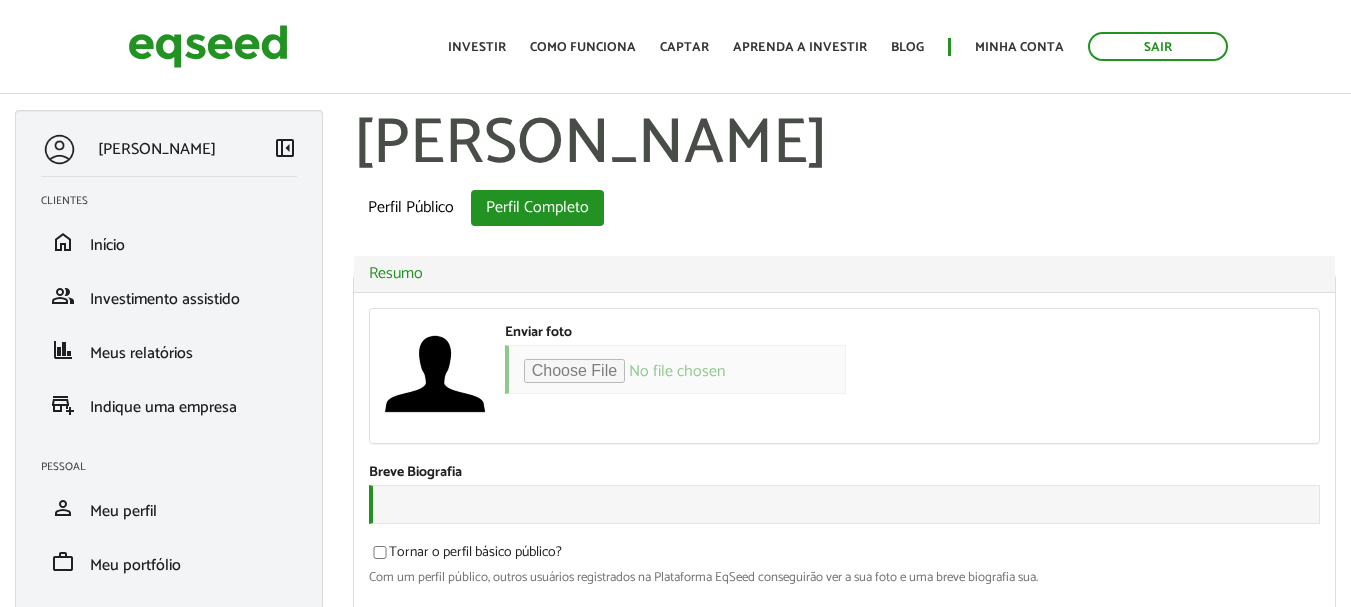 scroll, scrollTop: 0, scrollLeft: 0, axis: both 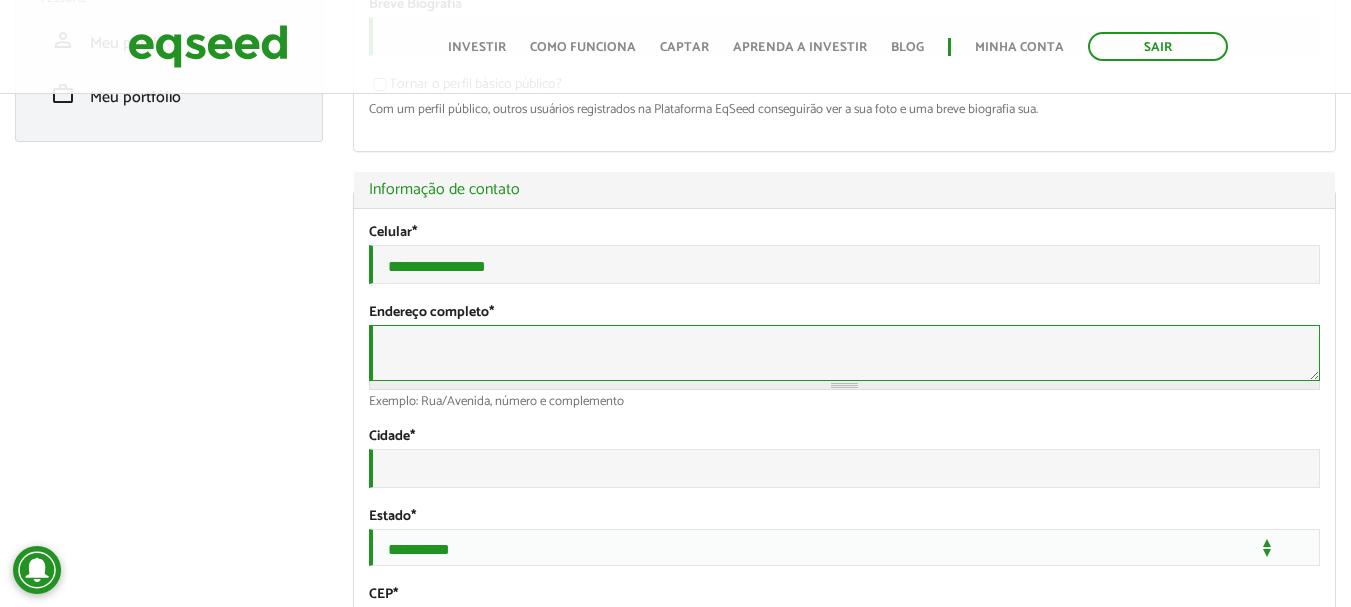 click on "Endereço completo  *" at bounding box center [844, 353] 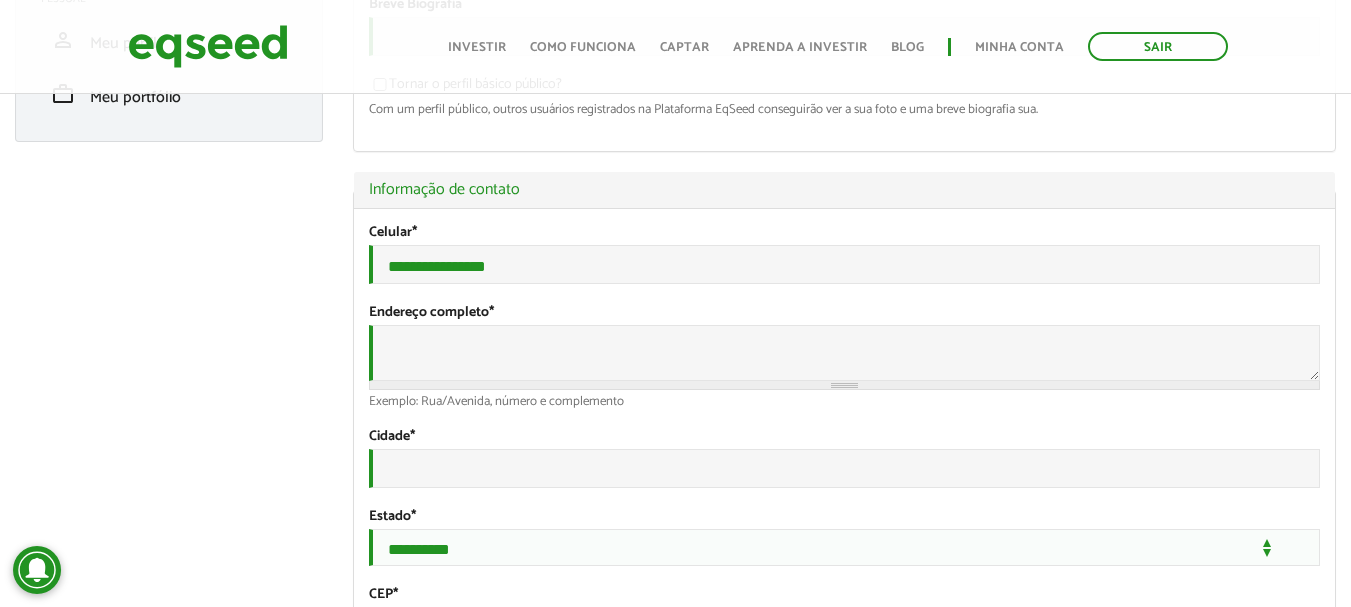 click on "Marilson Santos
left_panel_close
Clientes
home Início
group Investimento assistido
finance Meus relatórios
add_business Indique uma empresa
Pessoal
person Meu perfil
finance_mode Minha simulação
work Meu portfólio
Marilson Santos
Abas primárias Perfil Público
Perfil Completo (aba ativa)
Ocultar Resumo
Foto
Enviar foto
Seu rosto virtual ou imagem. Imagens maiores que 1024x1024 pixels serão reduzidas.
Breve Biografia" at bounding box center (675, 1591) 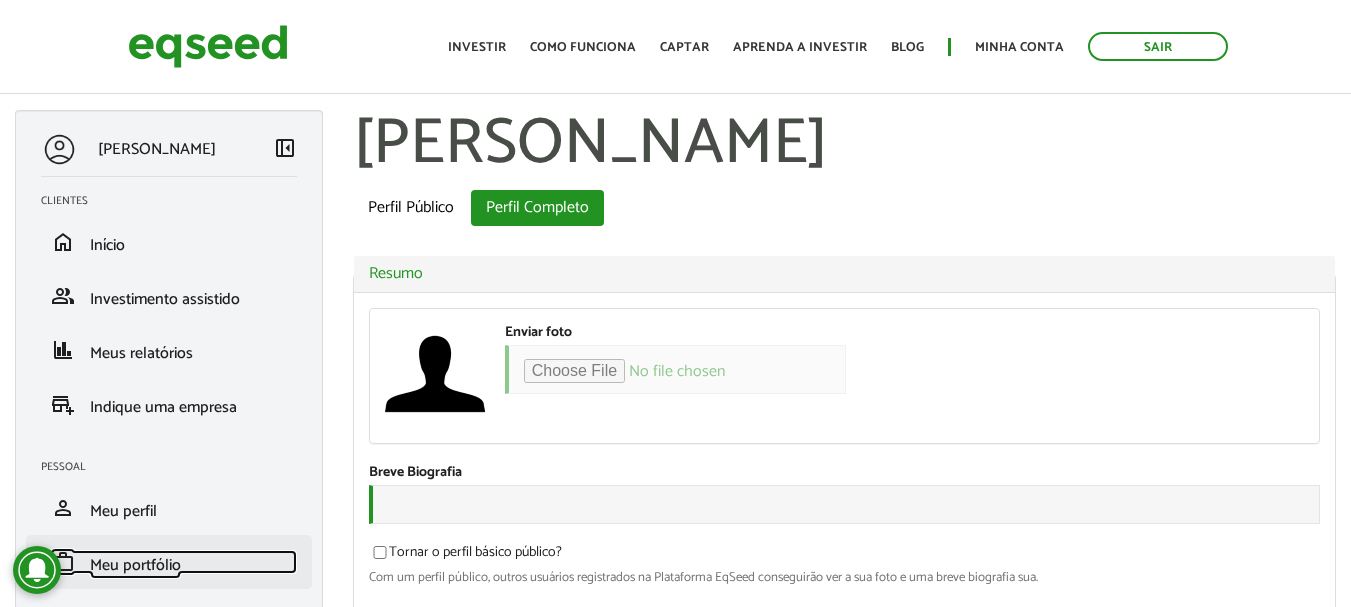 click on "Meu portfólio" at bounding box center [135, 565] 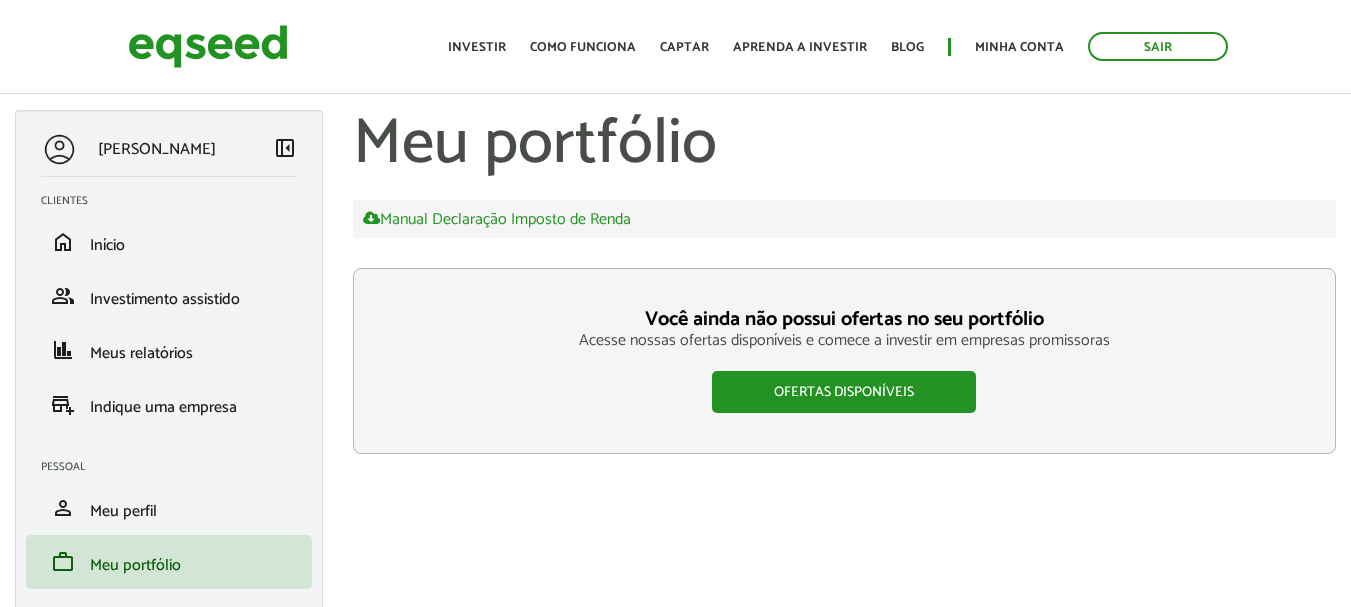 scroll, scrollTop: 0, scrollLeft: 0, axis: both 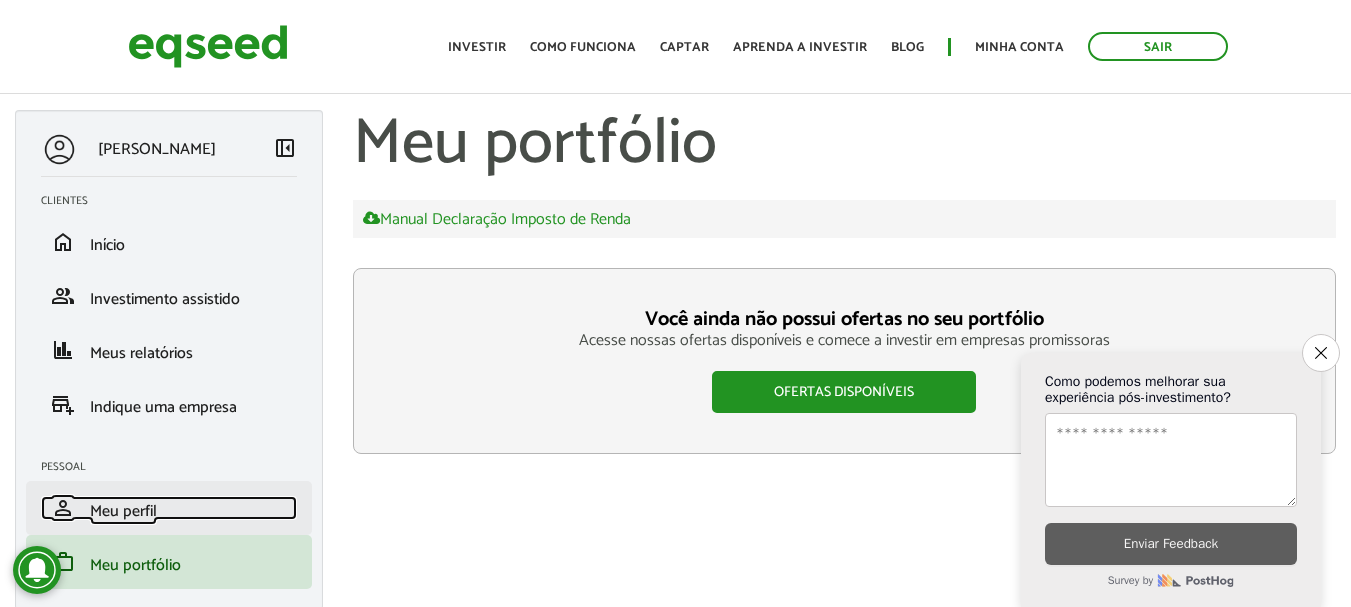 click on "Meu perfil" at bounding box center (123, 511) 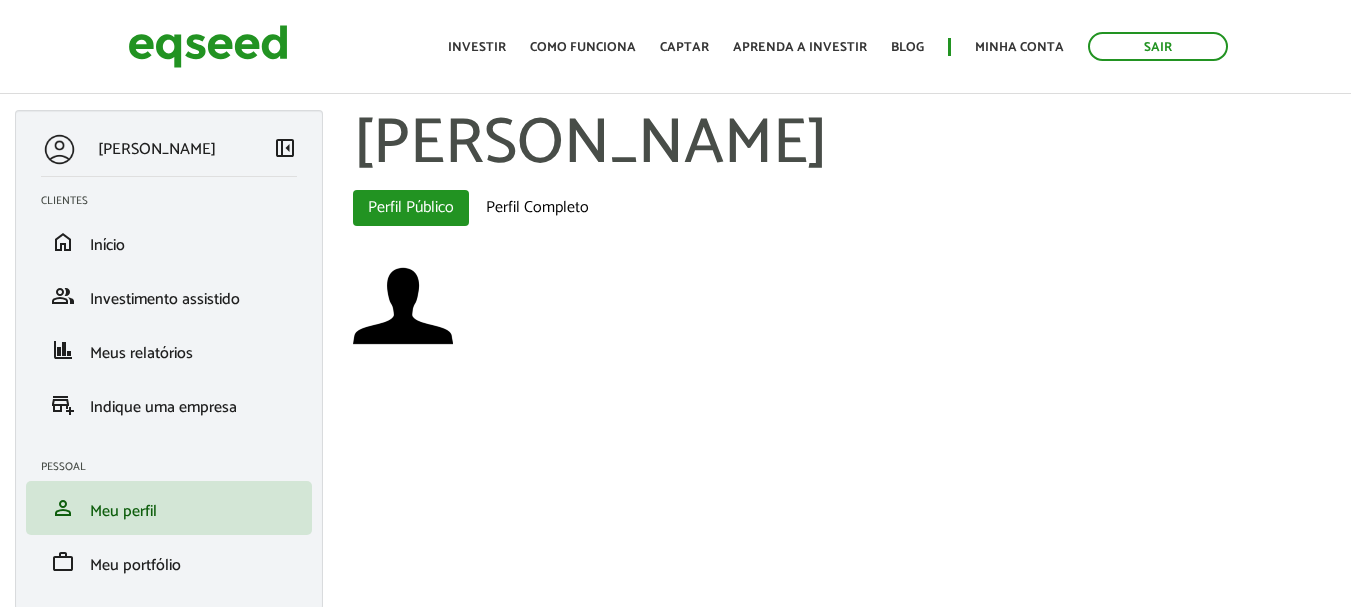 scroll, scrollTop: 0, scrollLeft: 0, axis: both 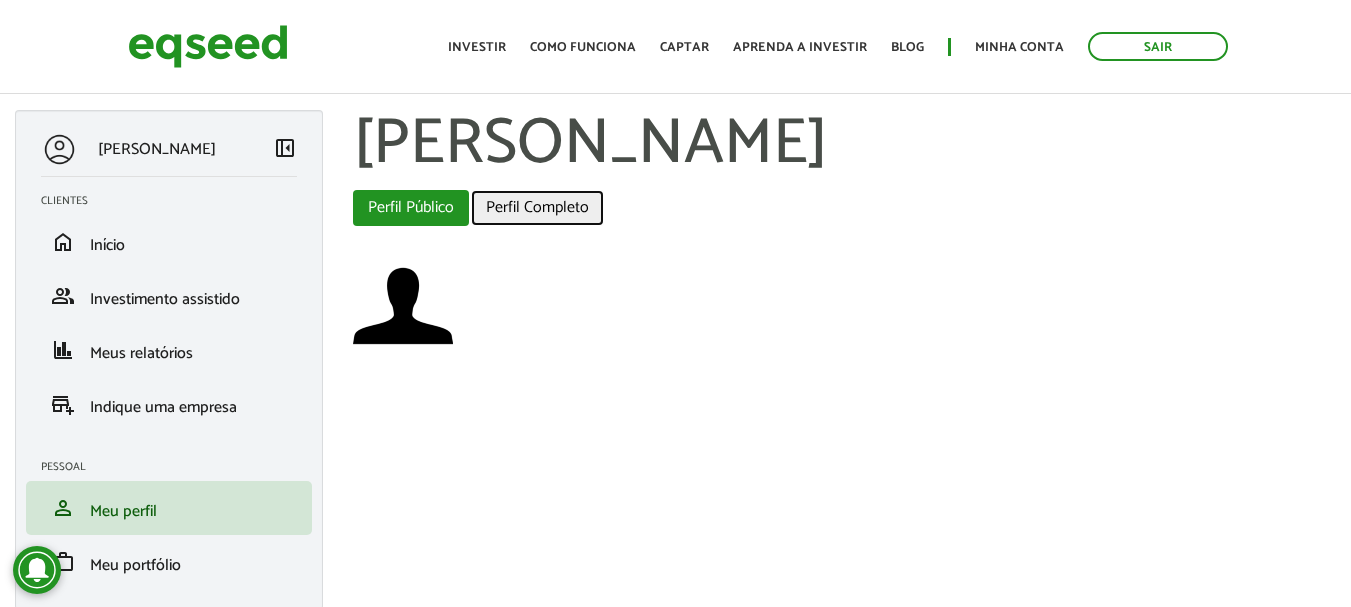 click on "Perfil Completo" at bounding box center (537, 208) 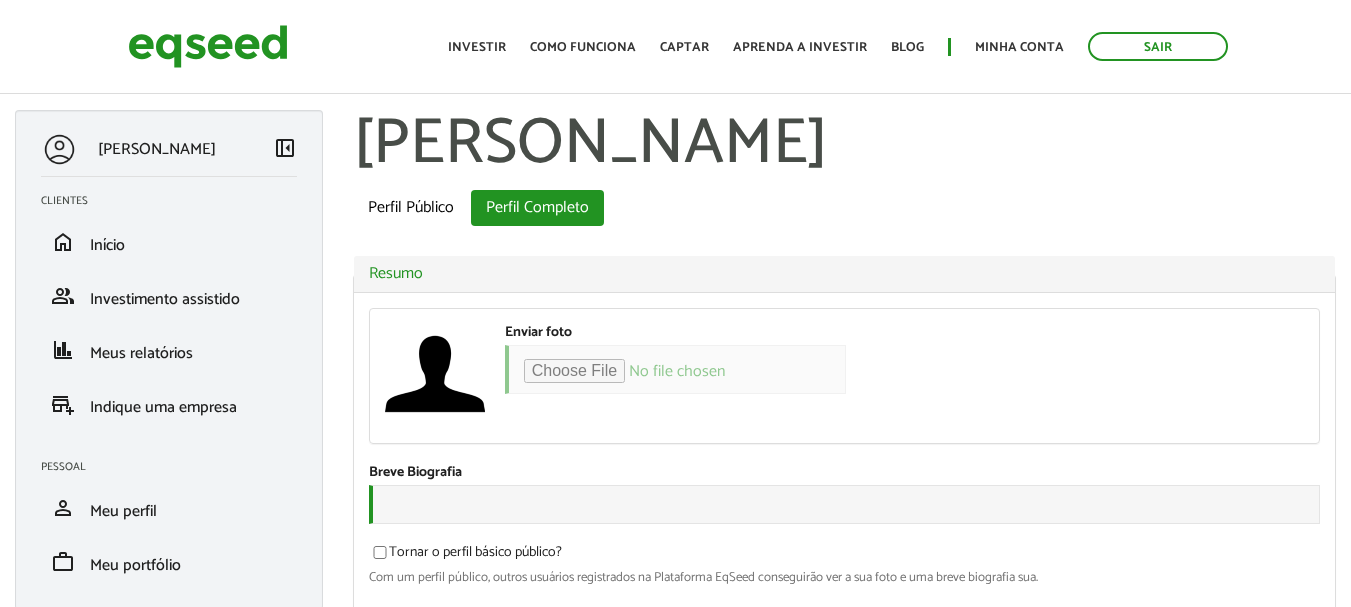 scroll, scrollTop: 0, scrollLeft: 0, axis: both 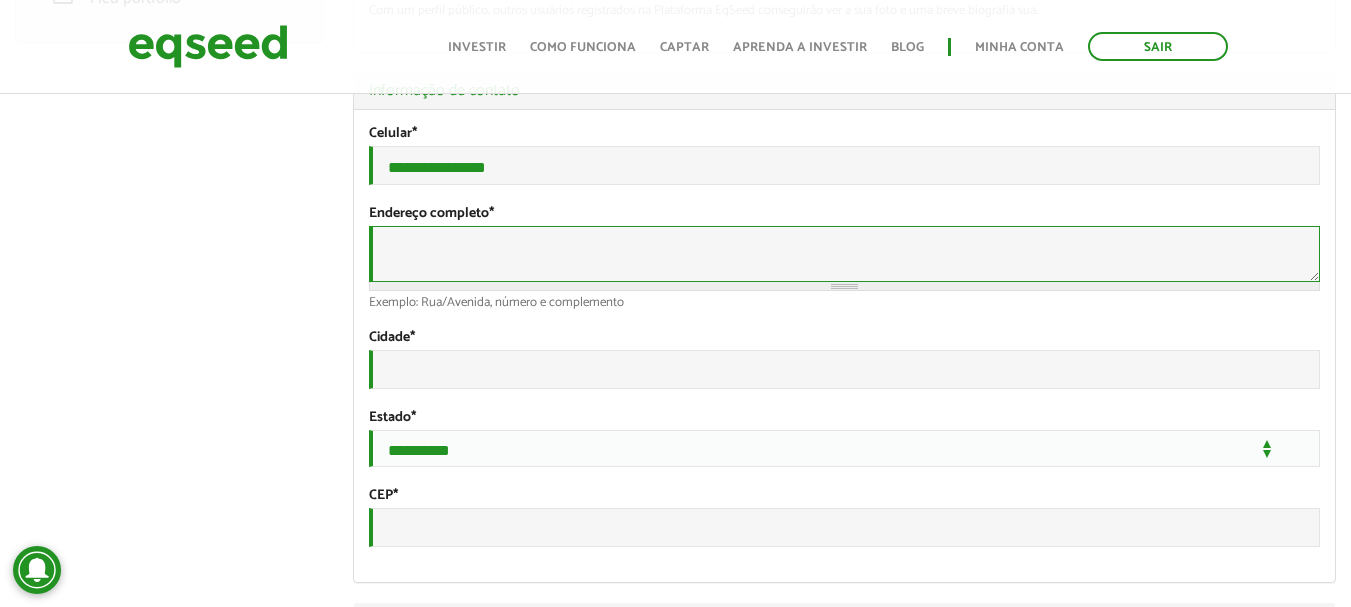 click on "Endereço completo  *" at bounding box center [844, 254] 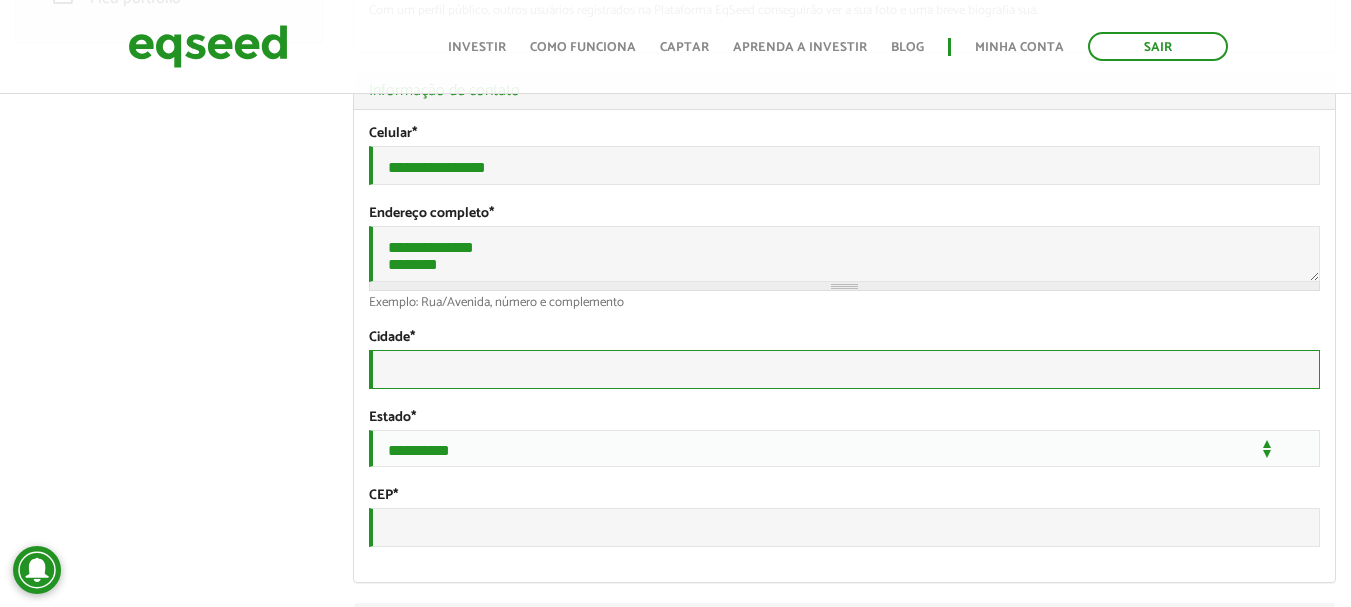 type on "**********" 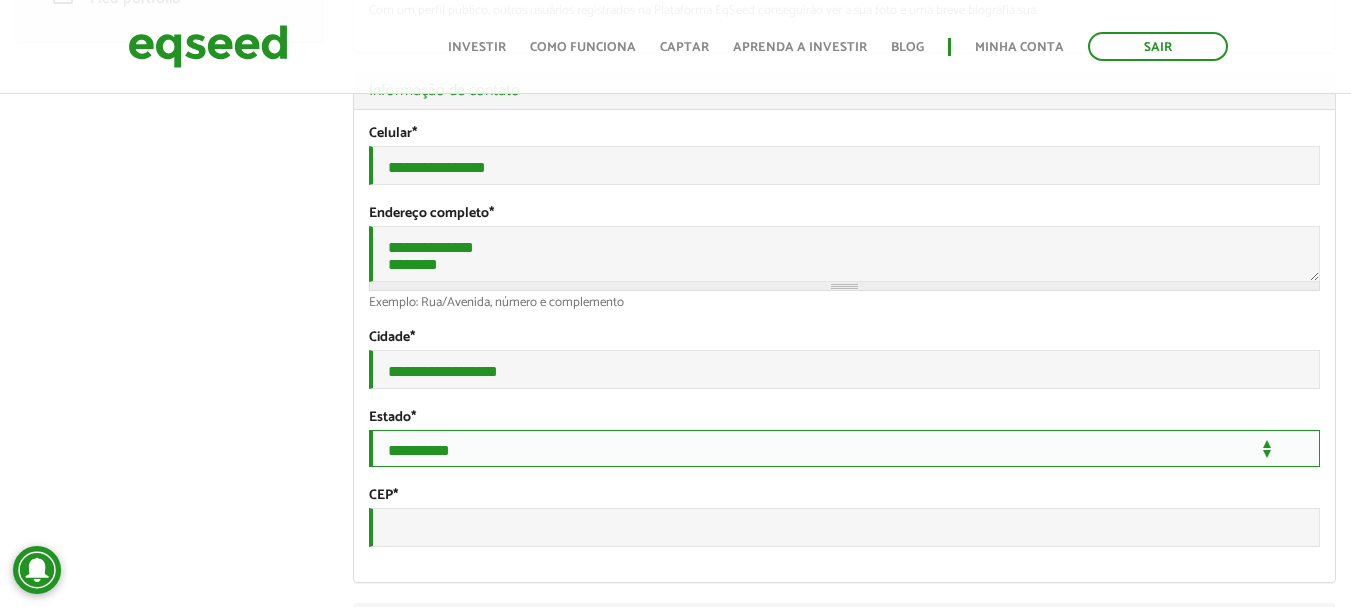 select on "**" 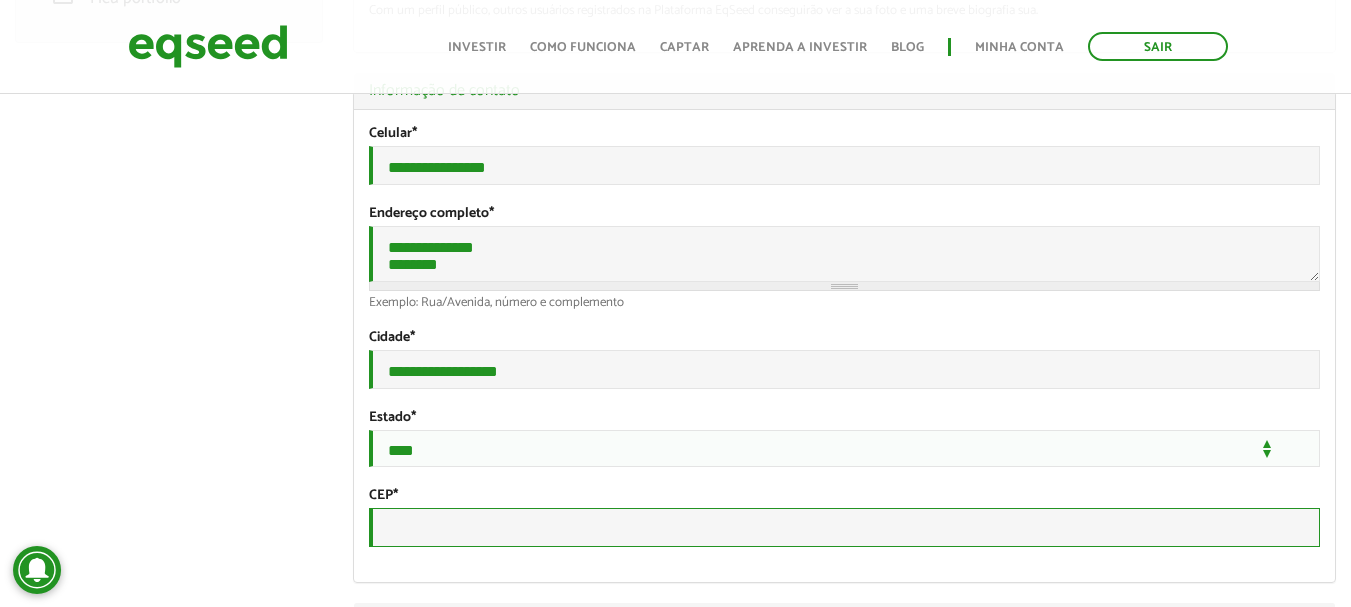 type on "*********" 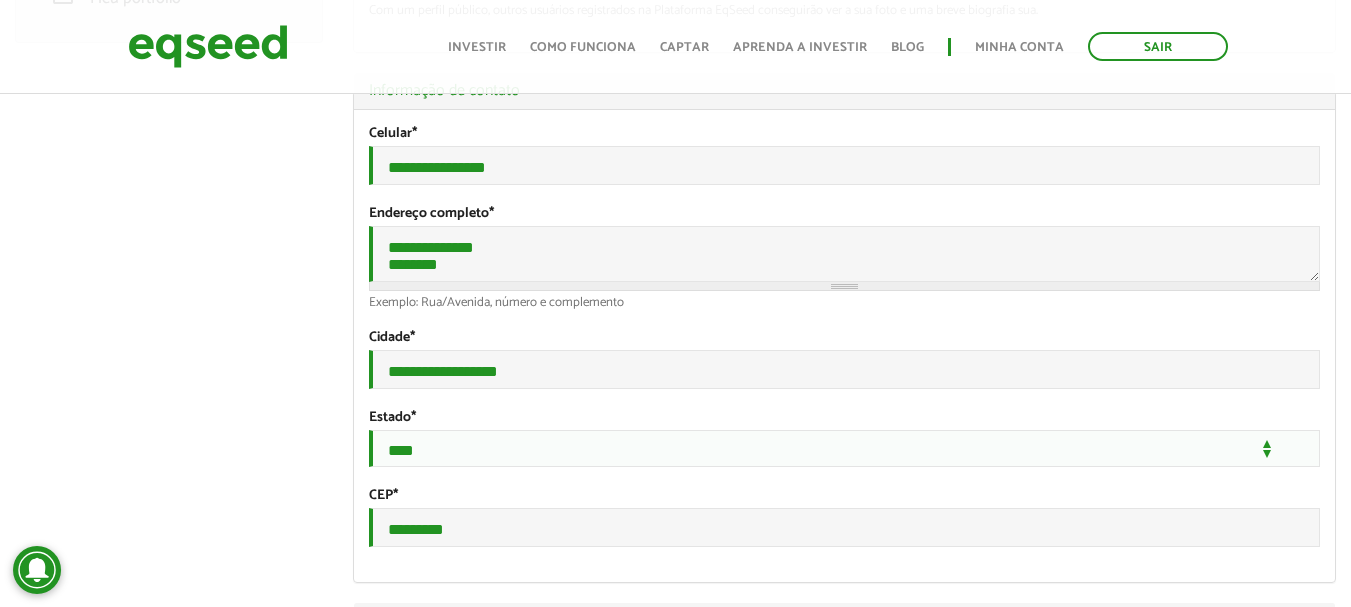 select on "***" 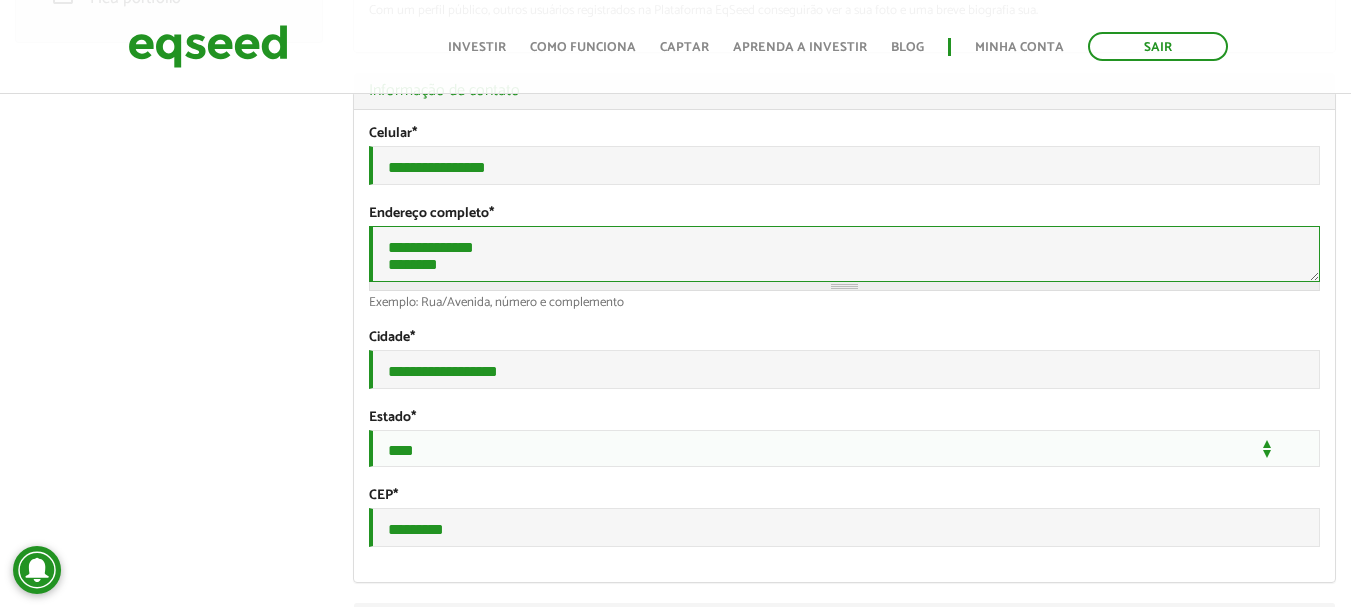 click on "**********" at bounding box center (844, 254) 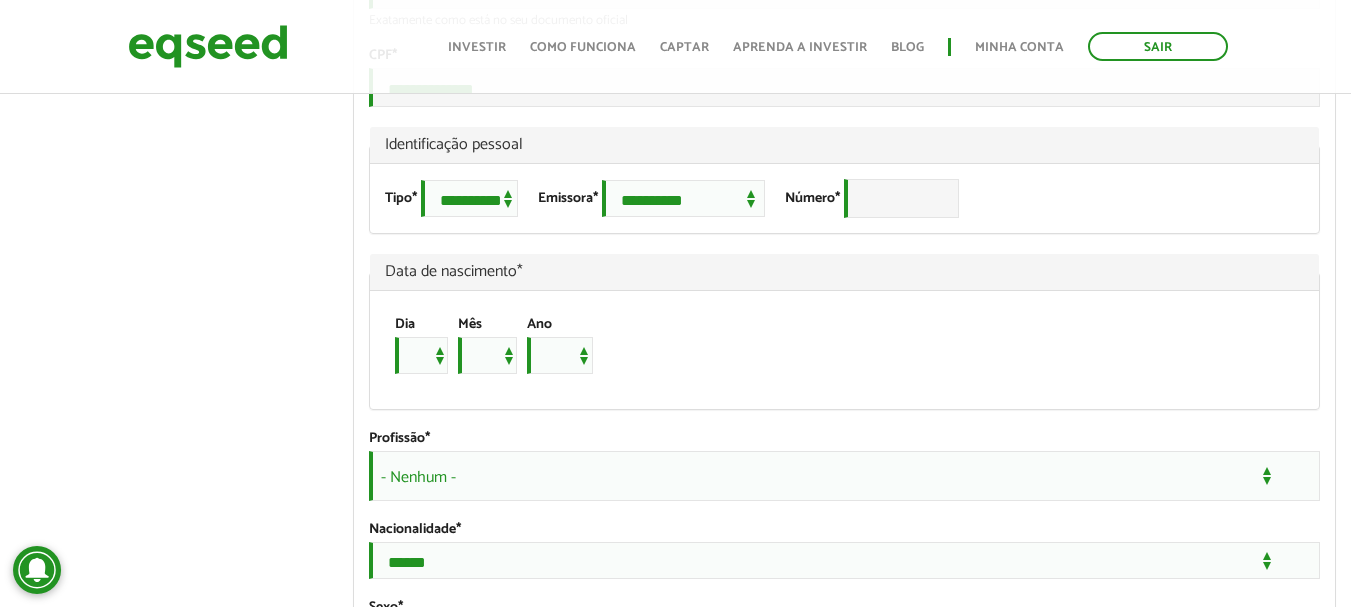 scroll, scrollTop: 1382, scrollLeft: 0, axis: vertical 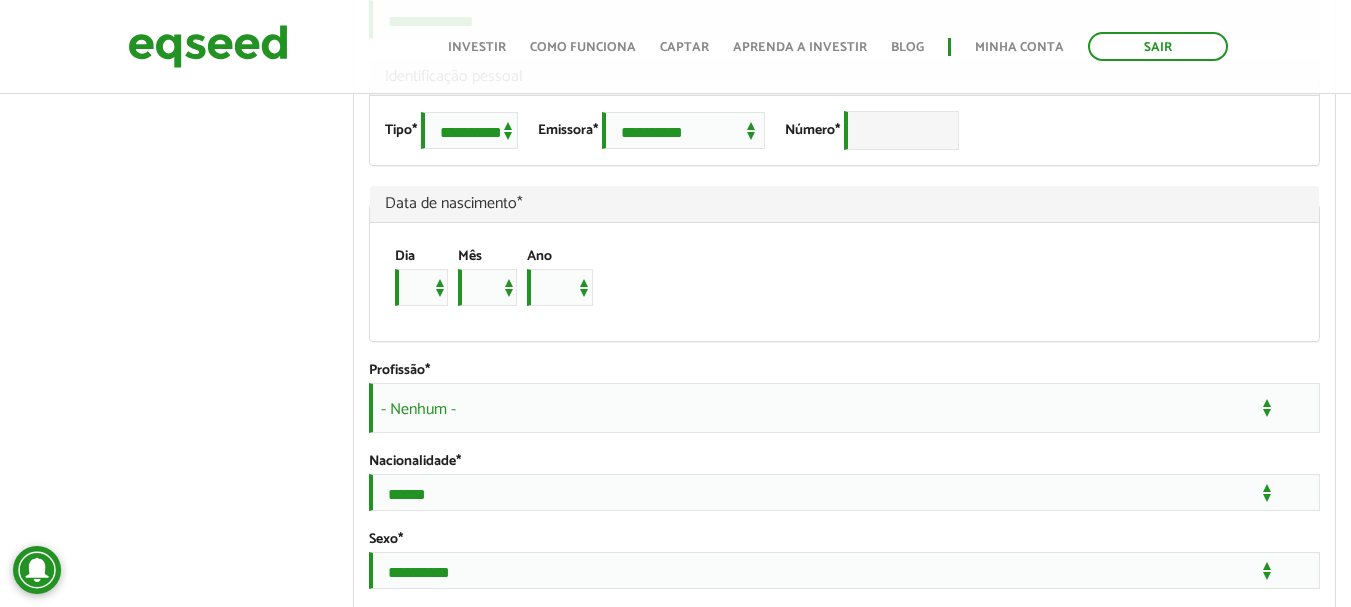 type on "**********" 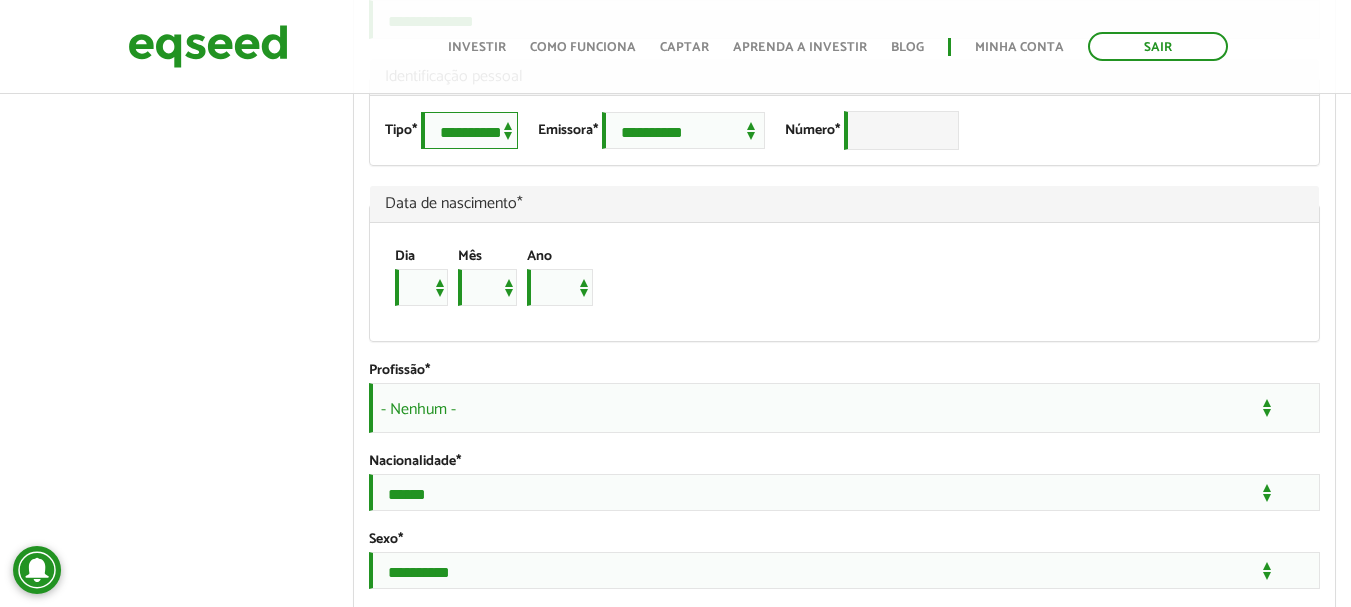 click on "**********" at bounding box center (469, 130) 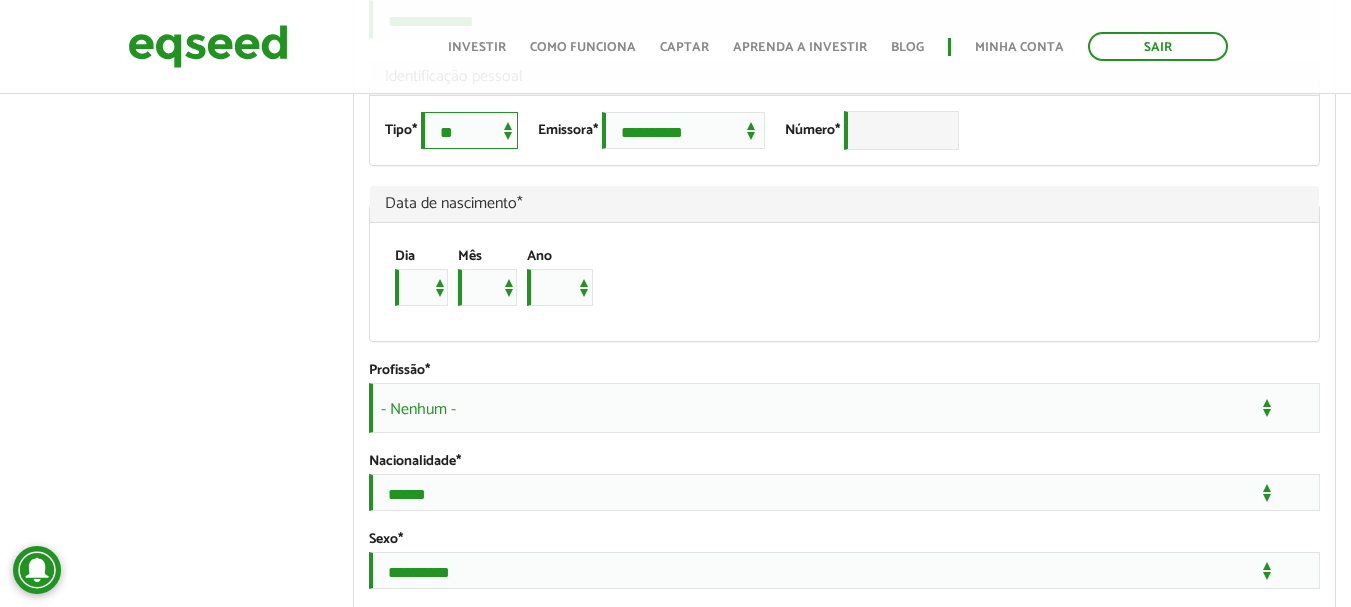 click on "**********" at bounding box center (469, 130) 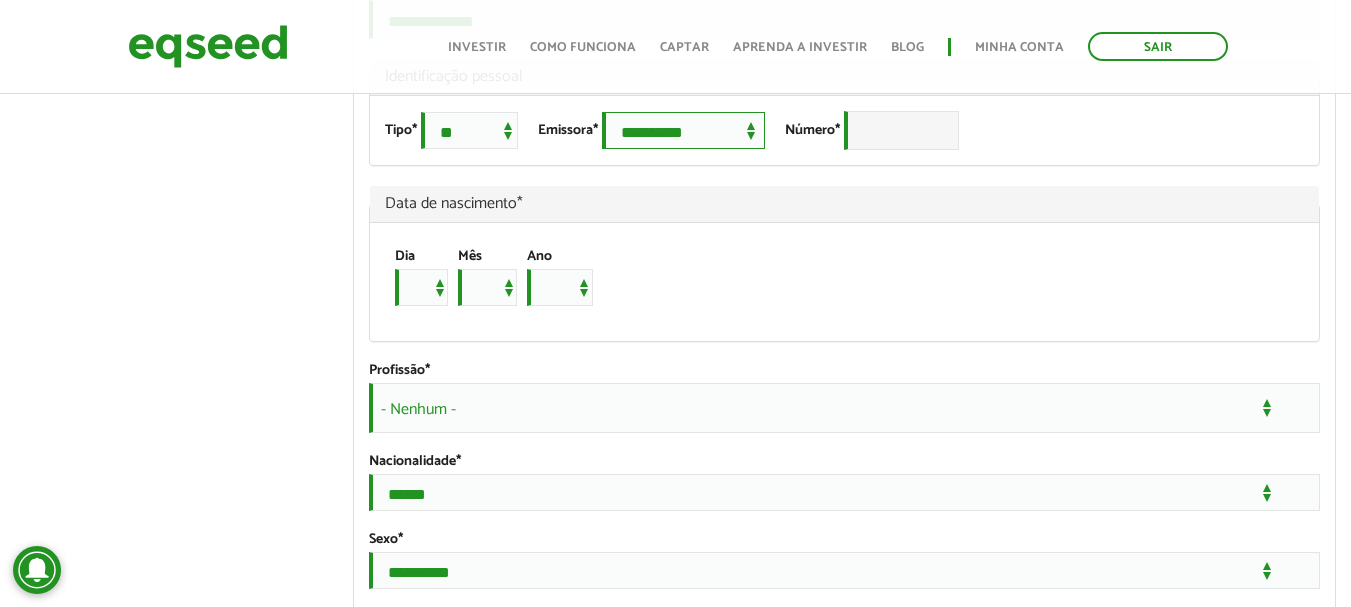 click on "**********" at bounding box center (683, 130) 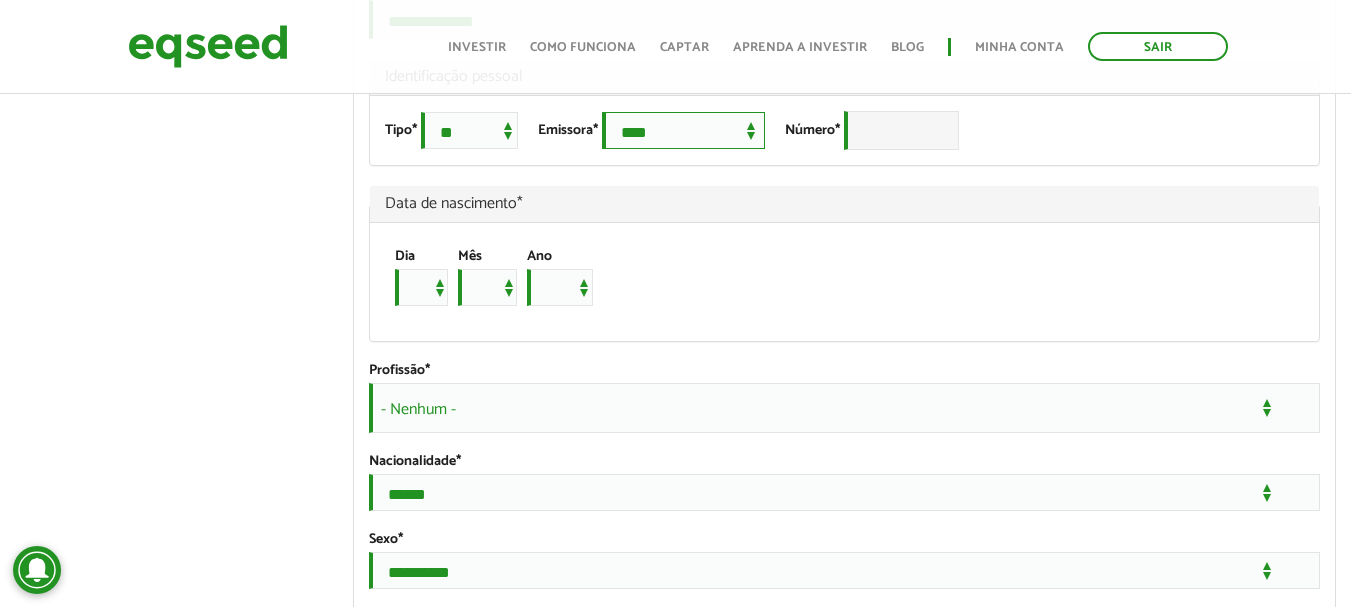click on "**********" at bounding box center (683, 130) 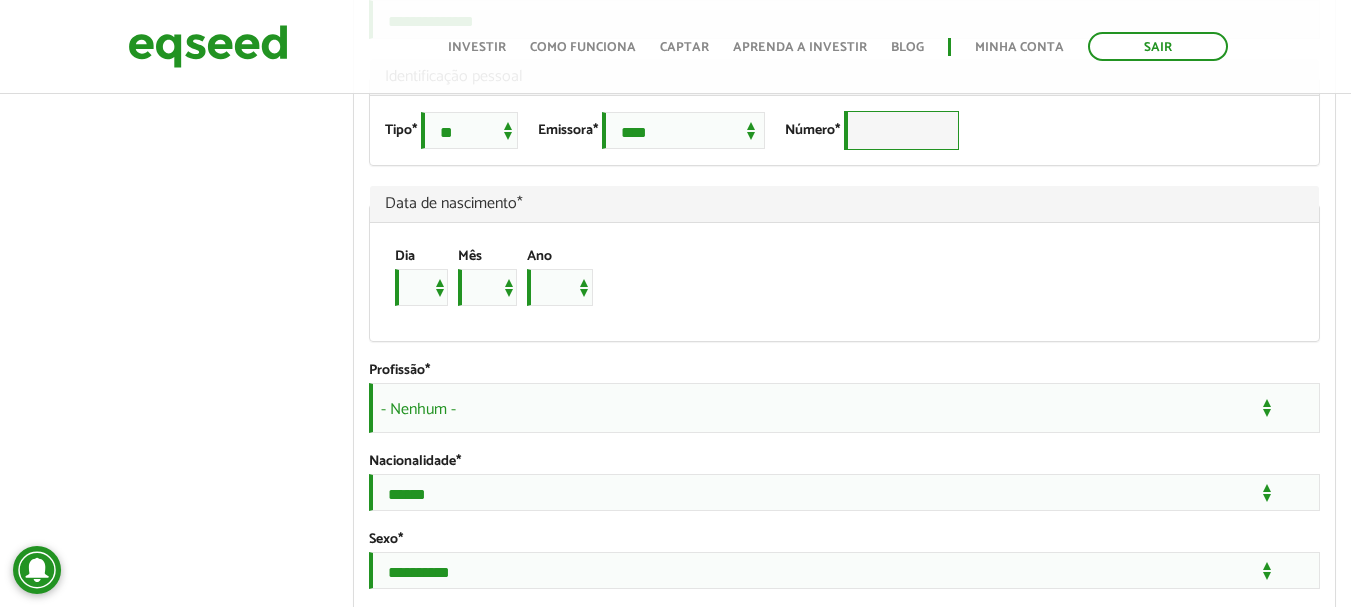 click on "Número  *" at bounding box center [901, 130] 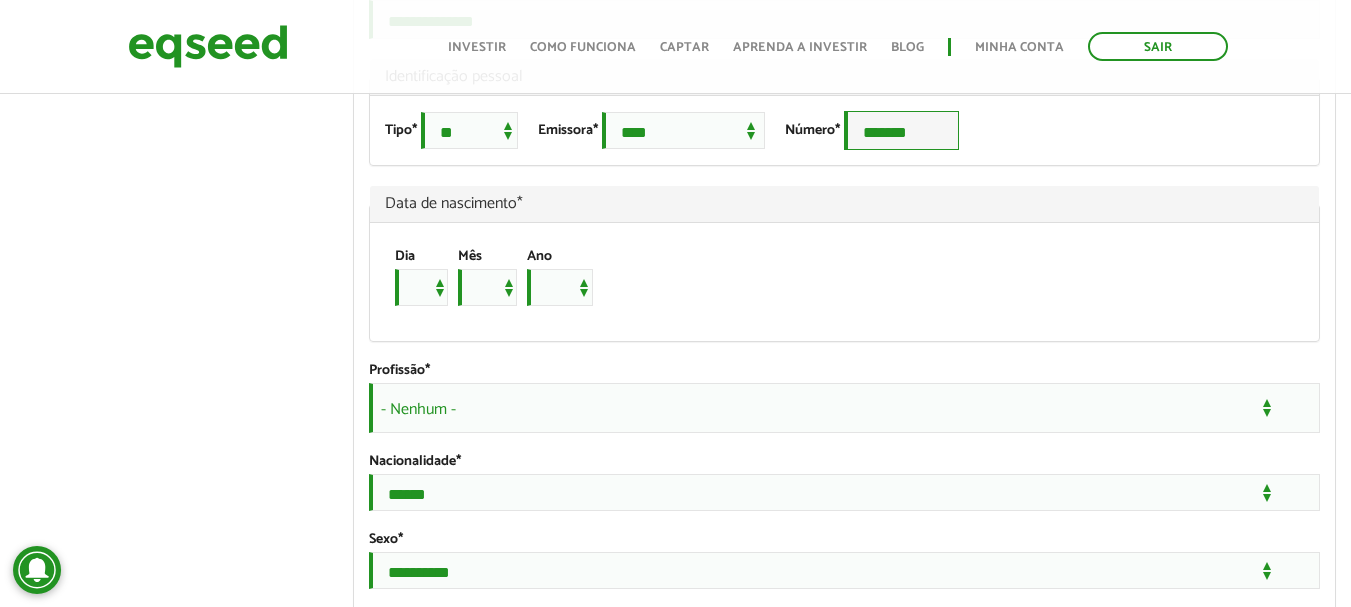type on "*******" 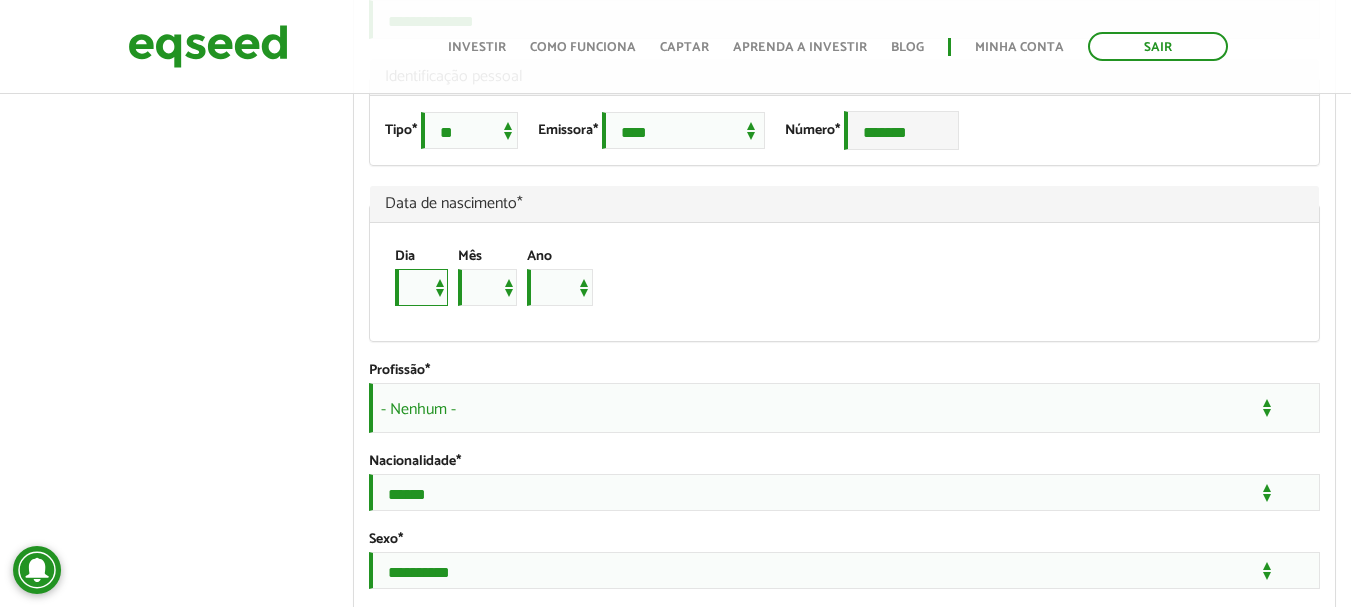 click on "* * * * * * * * * ** ** ** ** ** ** ** ** ** ** ** ** ** ** ** ** ** ** ** ** ** **" at bounding box center [421, 287] 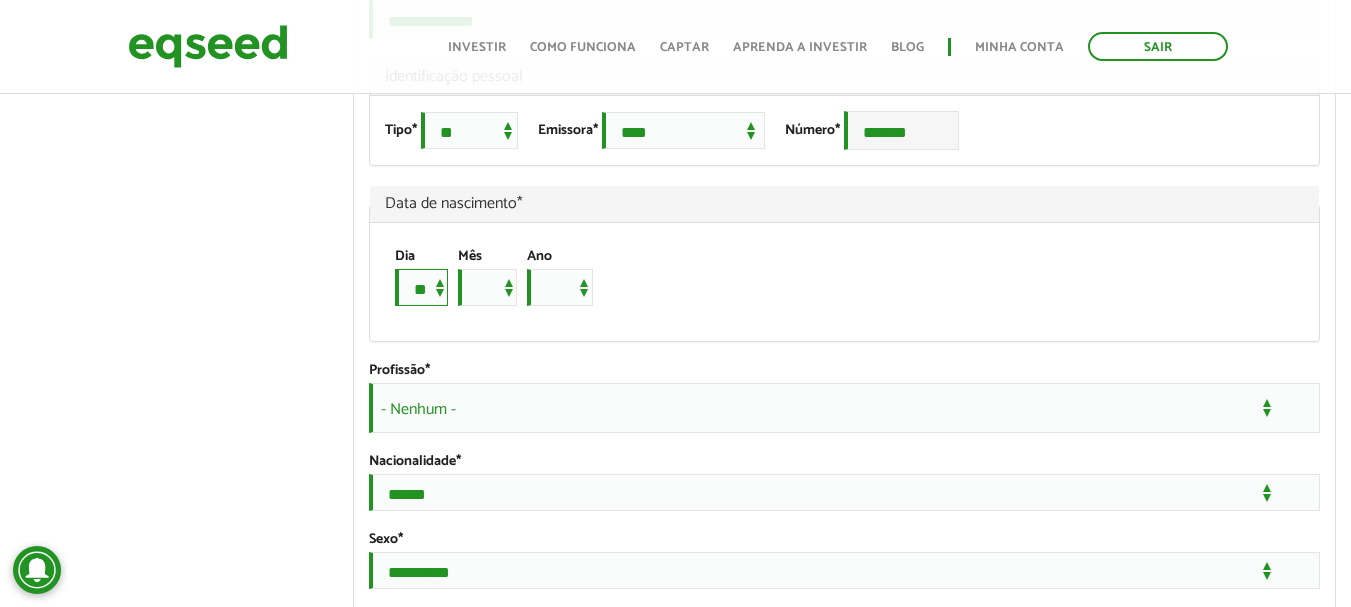 click on "* * * * * * * * * ** ** ** ** ** ** ** ** ** ** ** ** ** ** ** ** ** ** ** ** ** **" at bounding box center (421, 287) 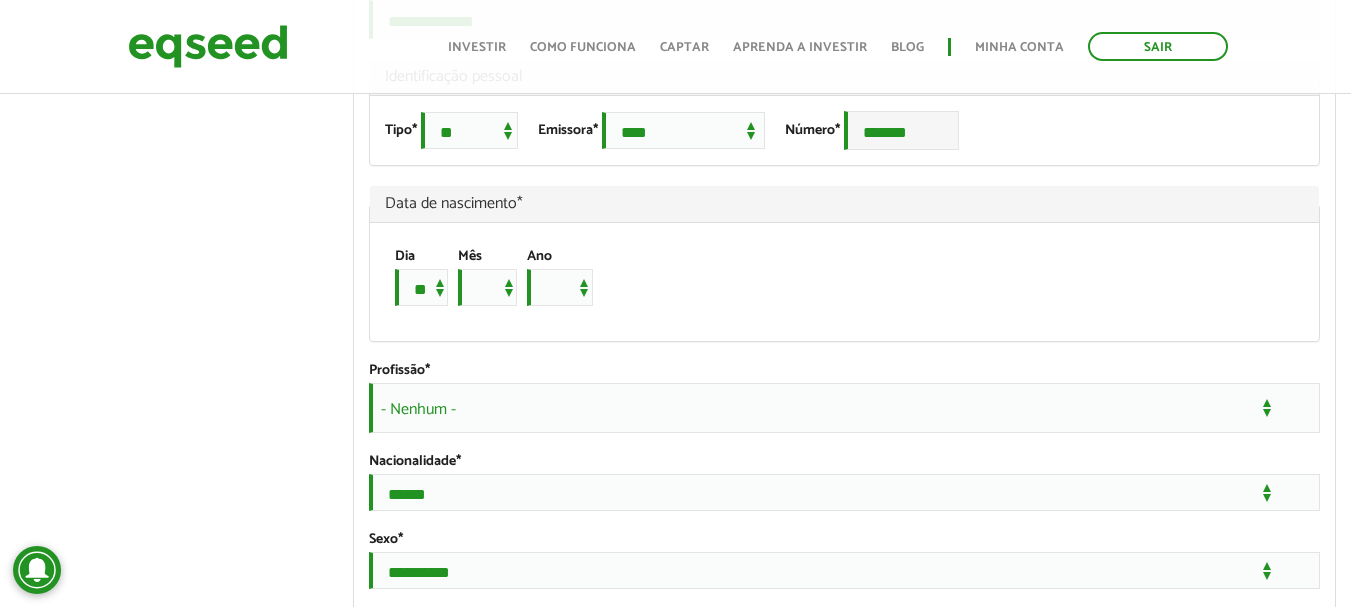 click on "Dia
* * * * * * * * * ** ** ** ** ** ** ** ** ** ** ** ** ** ** ** ** ** ** ** ** ** **   Mês
*** *** *** *** *** *** *** *** *** *** *** ***   Ano
**** **** **** **** **** **** **** **** **** **** **** **** **** **** **** **** **** **** **** **** **** **** **** **** **** **** **** **** **** **** **** **** **** **** **** **** **** **** **** **** **** **** **** **** **** **** **** **** **** **** **** **** **** **** **** **** **** **** **** **** **** **** **** **** **** **** **** **** **** **** **** **** **** **** **** **** **** **** **** **** **** **** **** **** **** **** **** **** **** **** **** **** **** **** **** **** **** **** **** **** **** **** **** **** **** **** **** **** **** **** **** **** **** **** **** **** **** **** **** **** **** **** **** **** **** ****" at bounding box center [494, 277] 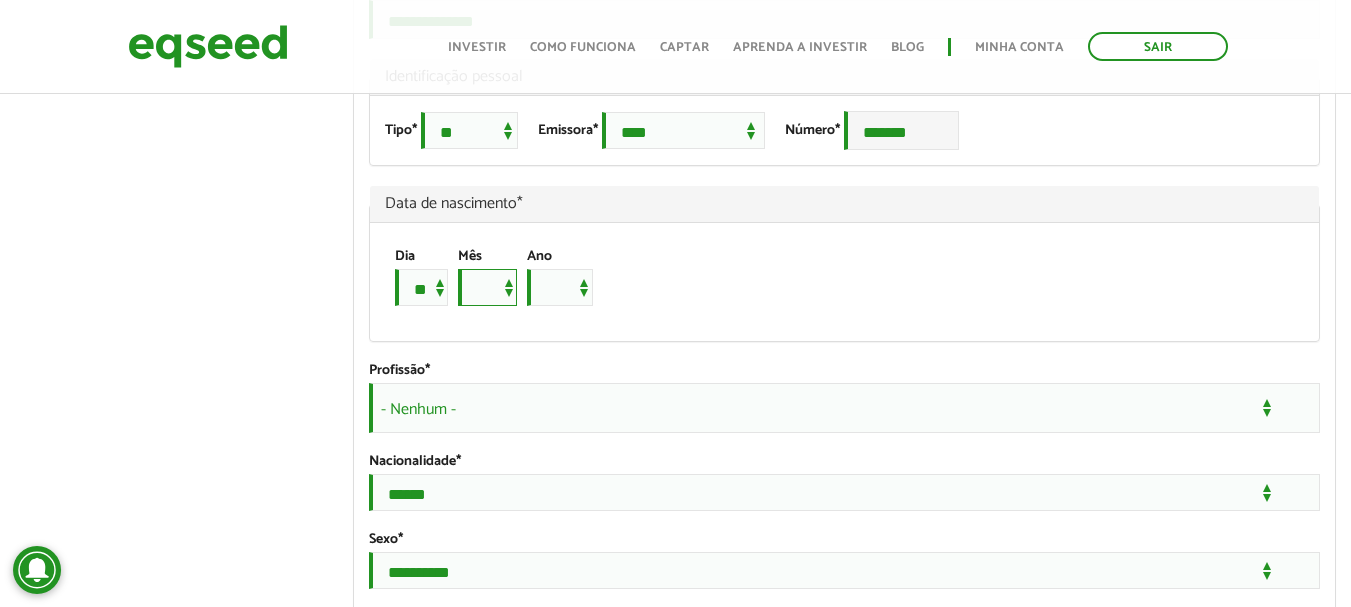 click on "*** *** *** *** *** *** *** *** *** *** *** ***" at bounding box center (487, 287) 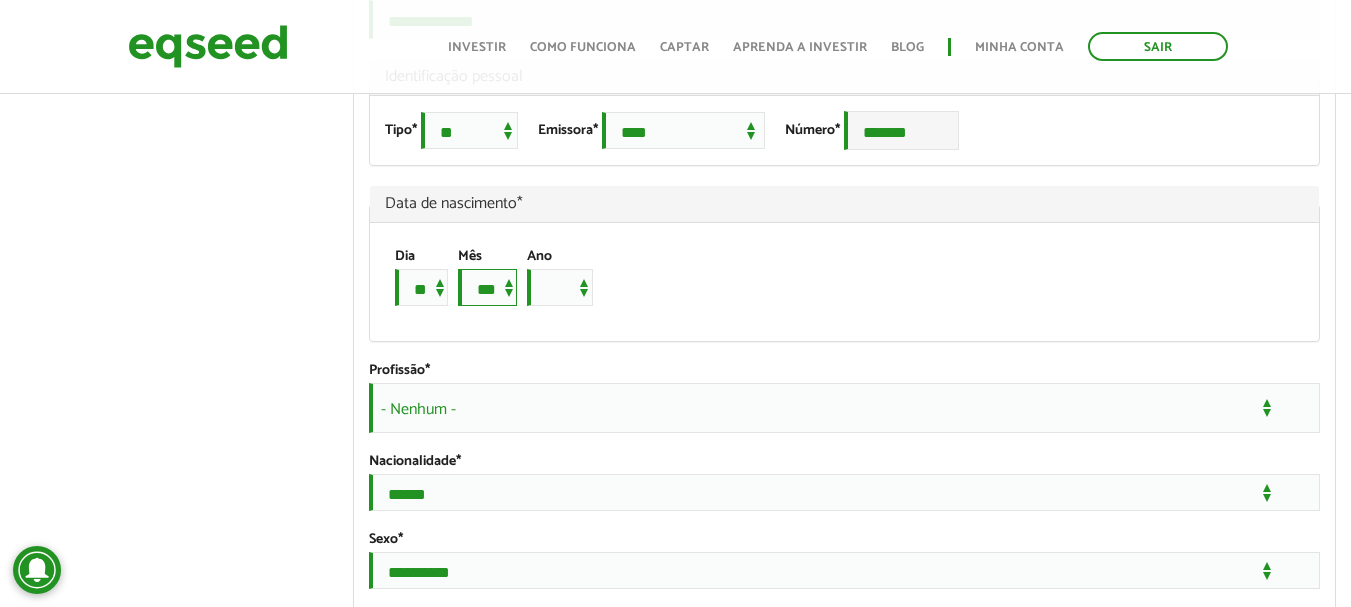 click on "*** *** *** *** *** *** *** *** *** *** *** ***" at bounding box center (487, 287) 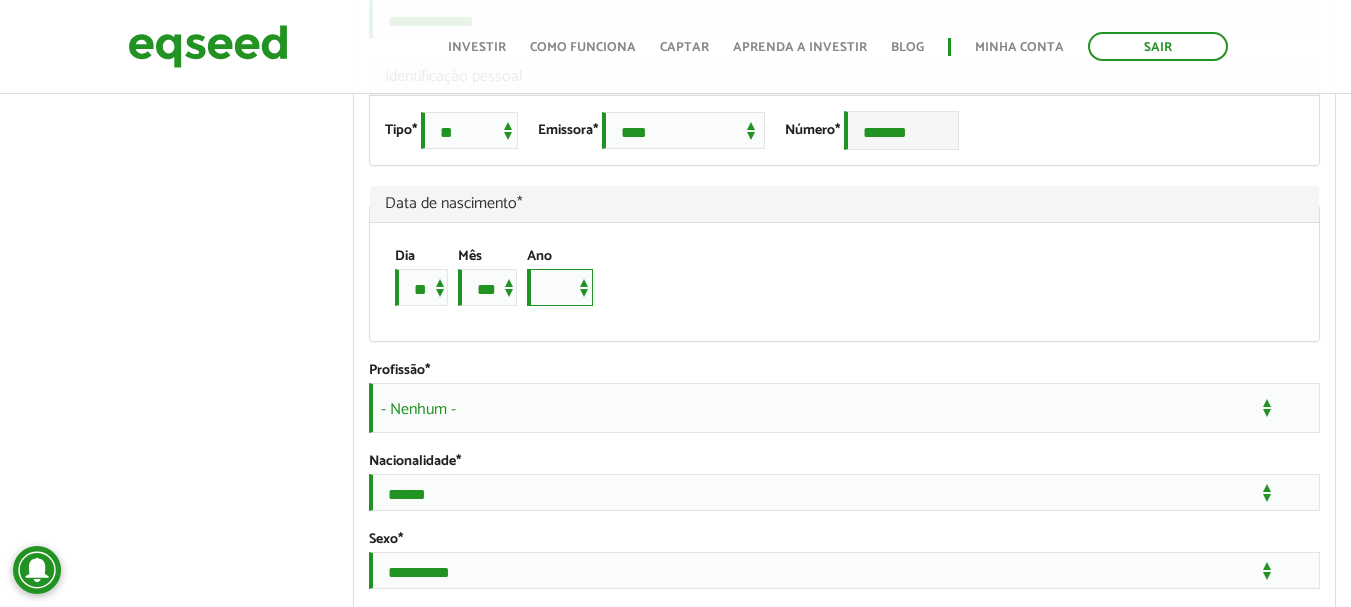 click on "**** **** **** **** **** **** **** **** **** **** **** **** **** **** **** **** **** **** **** **** **** **** **** **** **** **** **** **** **** **** **** **** **** **** **** **** **** **** **** **** **** **** **** **** **** **** **** **** **** **** **** **** **** **** **** **** **** **** **** **** **** **** **** **** **** **** **** **** **** **** **** **** **** **** **** **** **** **** **** **** **** **** **** **** **** **** **** **** **** **** **** **** **** **** **** **** **** **** **** **** **** **** **** **** **** **** **** **** **** **** **** **** **** **** **** **** **** **** **** **** **** **** **** **** **** ****" at bounding box center (560, 287) 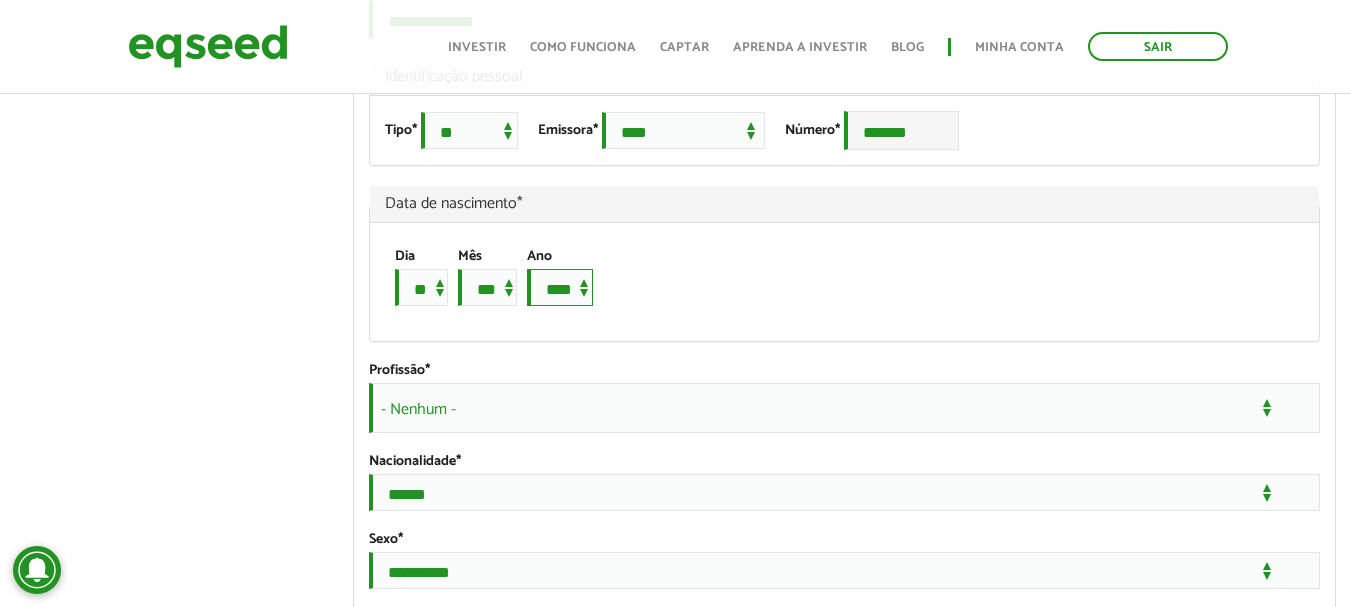 click on "**** **** **** **** **** **** **** **** **** **** **** **** **** **** **** **** **** **** **** **** **** **** **** **** **** **** **** **** **** **** **** **** **** **** **** **** **** **** **** **** **** **** **** **** **** **** **** **** **** **** **** **** **** **** **** **** **** **** **** **** **** **** **** **** **** **** **** **** **** **** **** **** **** **** **** **** **** **** **** **** **** **** **** **** **** **** **** **** **** **** **** **** **** **** **** **** **** **** **** **** **** **** **** **** **** **** **** **** **** **** **** **** **** **** **** **** **** **** **** **** **** **** **** **** **** ****" at bounding box center [560, 287] 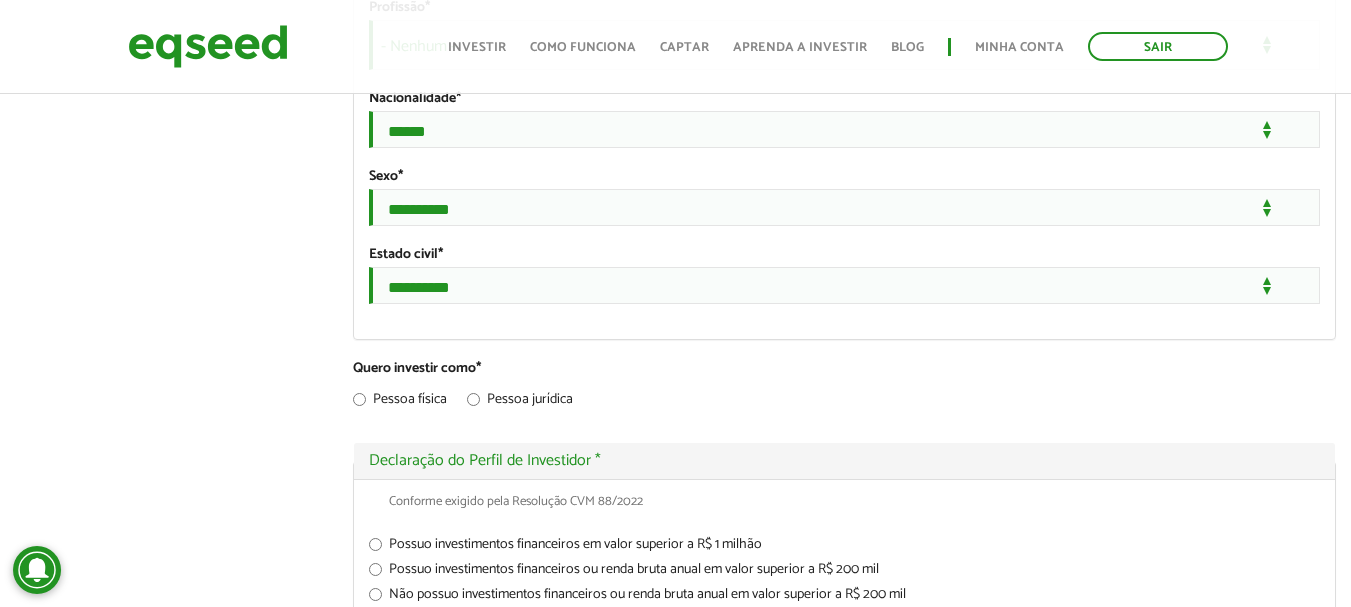 scroll, scrollTop: 1783, scrollLeft: 0, axis: vertical 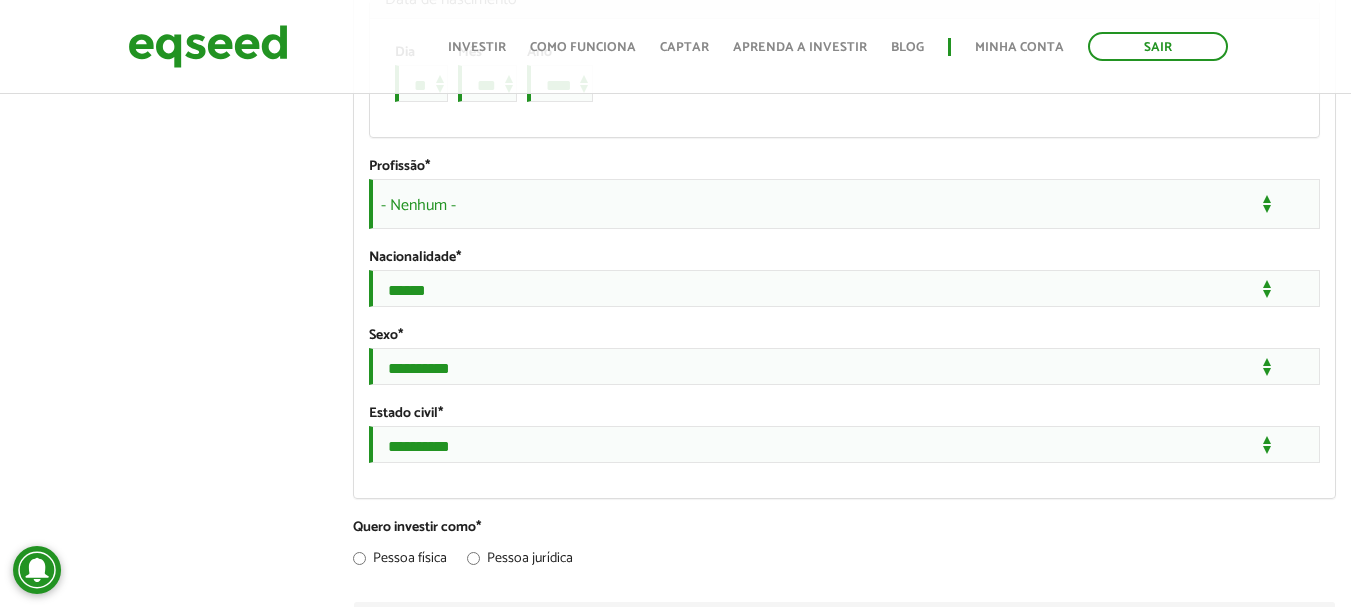 click on "- Nenhum -" at bounding box center (844, 204) 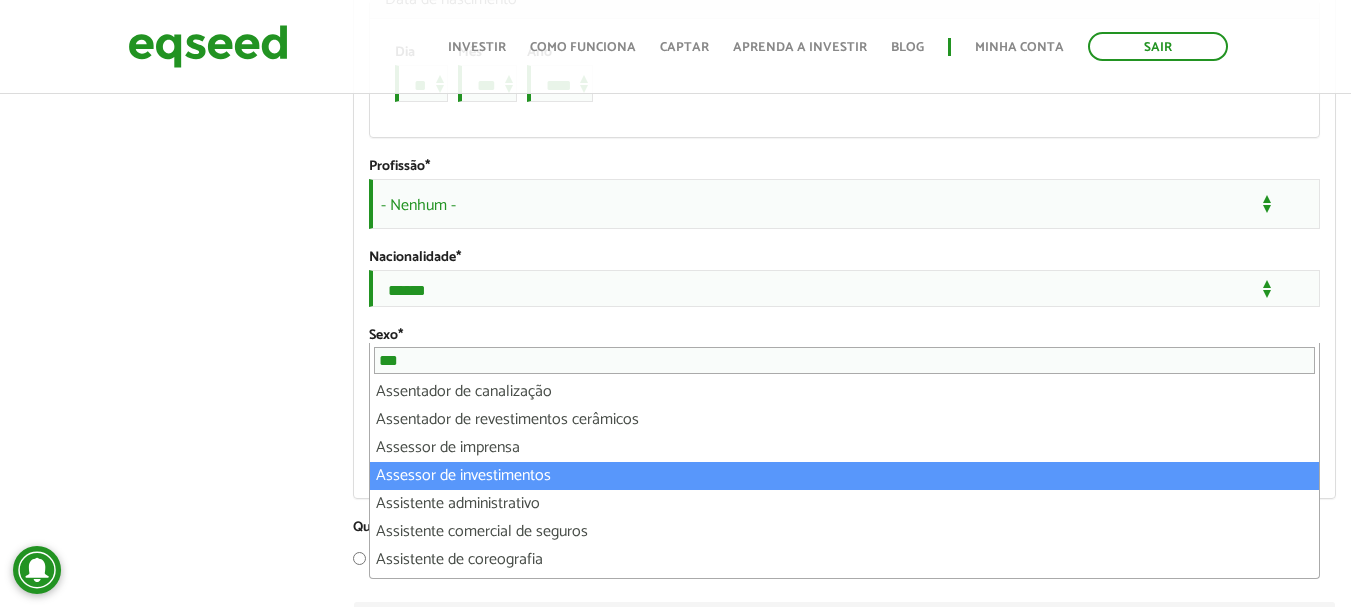 type on "***" 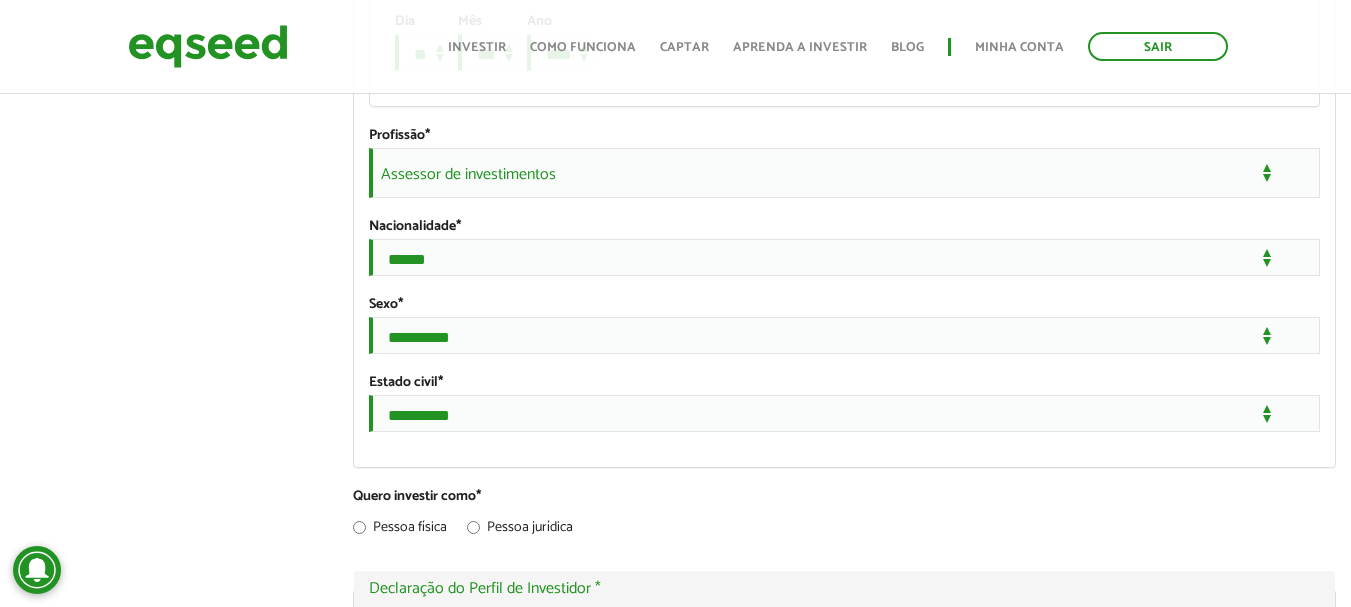 scroll, scrollTop: 1639, scrollLeft: 0, axis: vertical 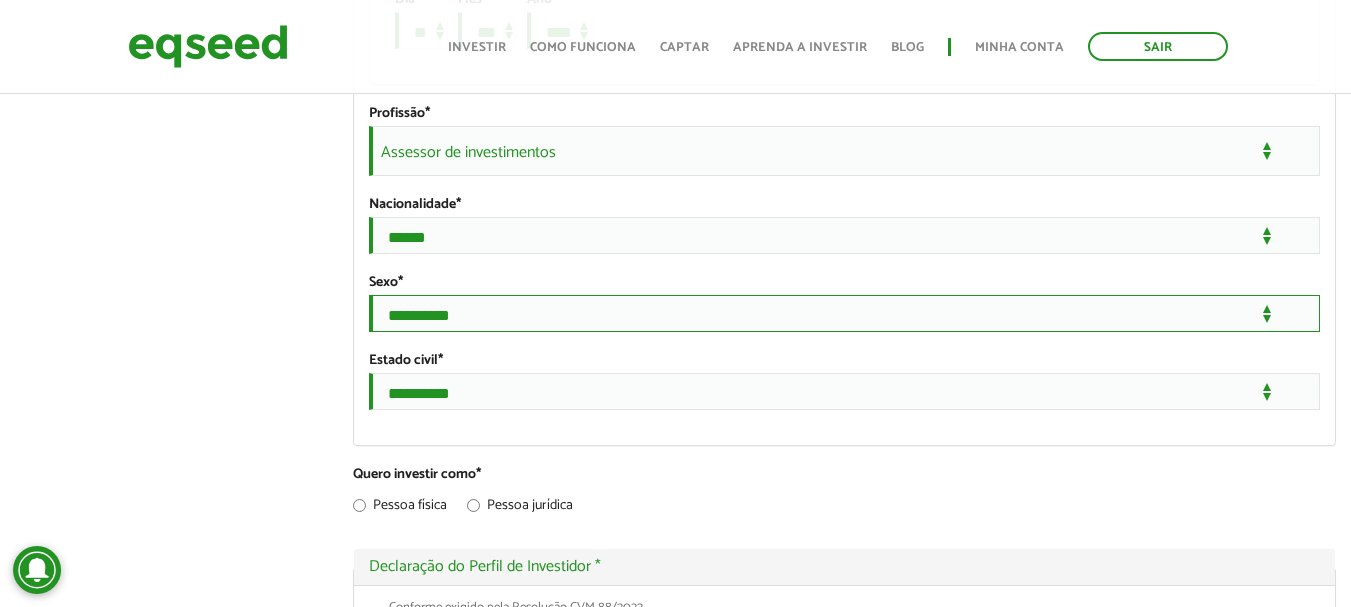 click on "**********" at bounding box center [844, 313] 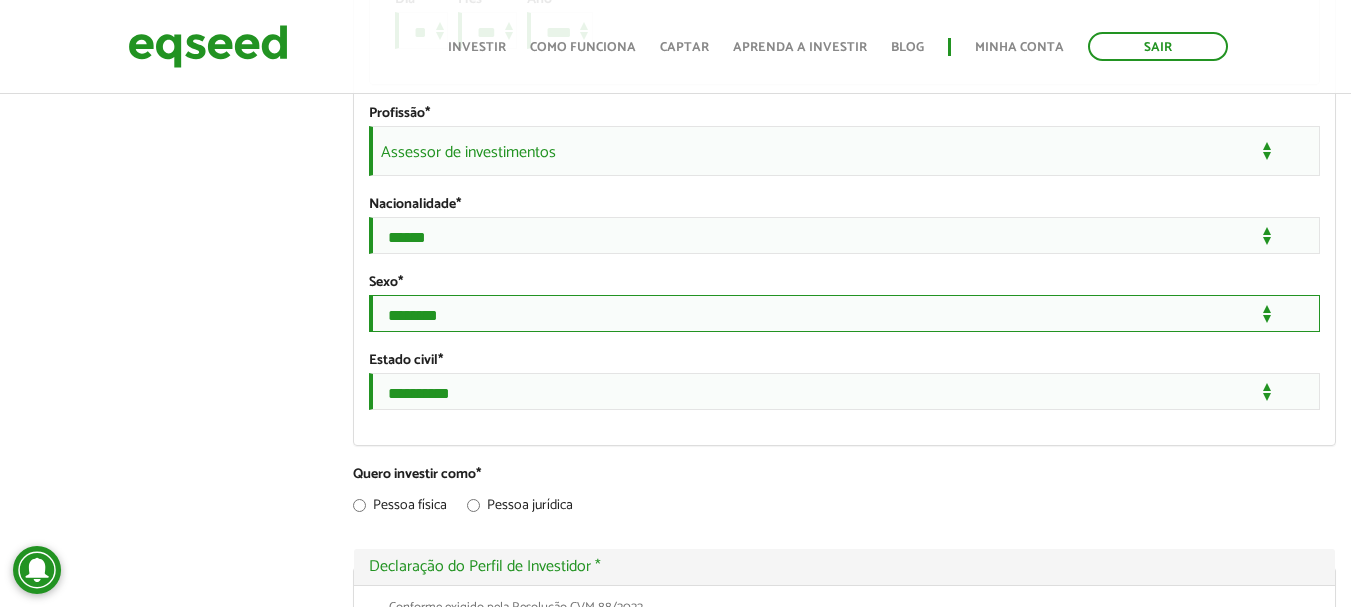 click on "**********" at bounding box center [844, 313] 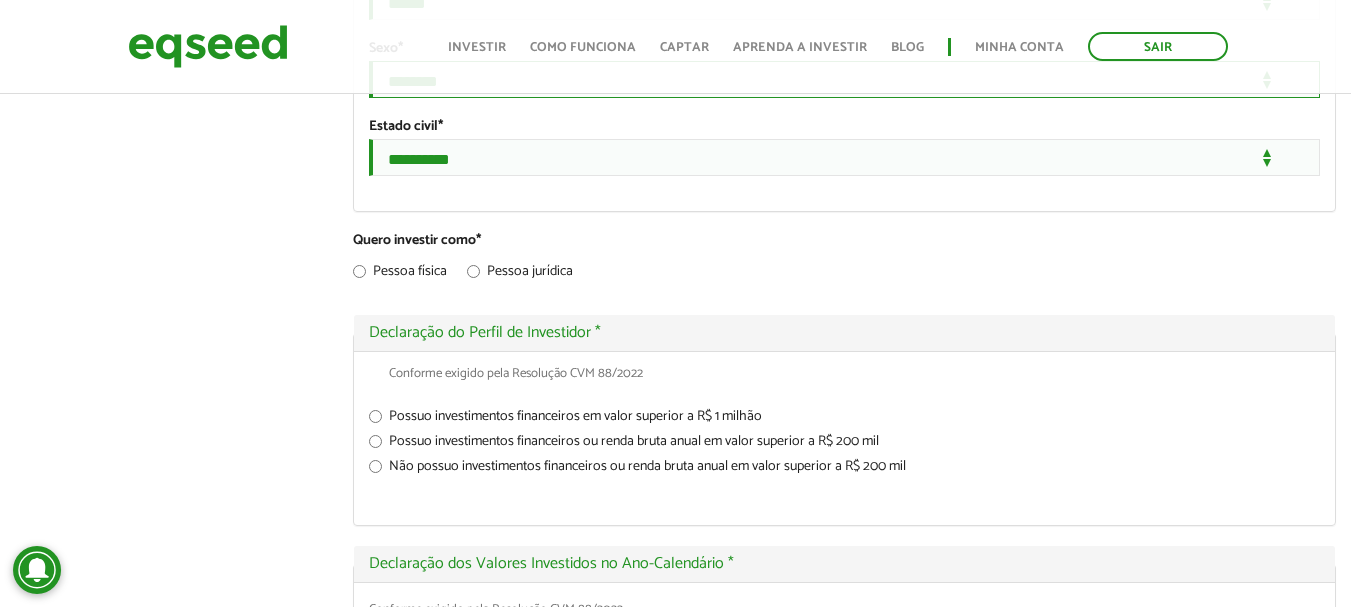 scroll, scrollTop: 1881, scrollLeft: 0, axis: vertical 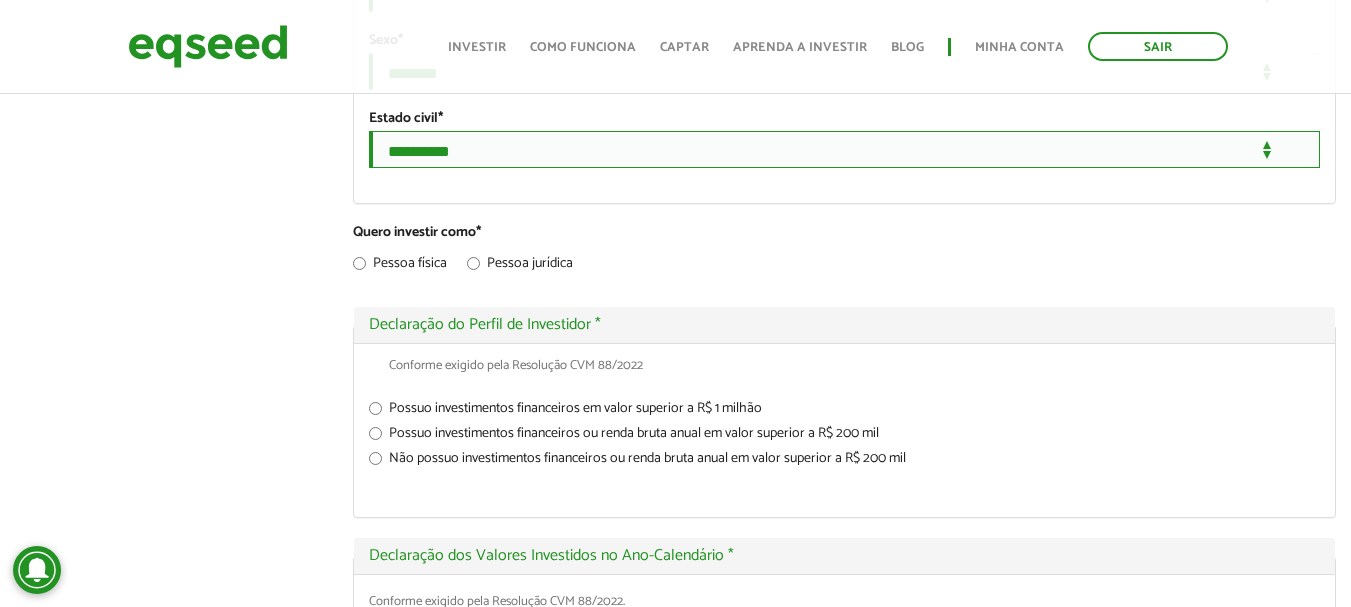 click on "**********" at bounding box center [844, 149] 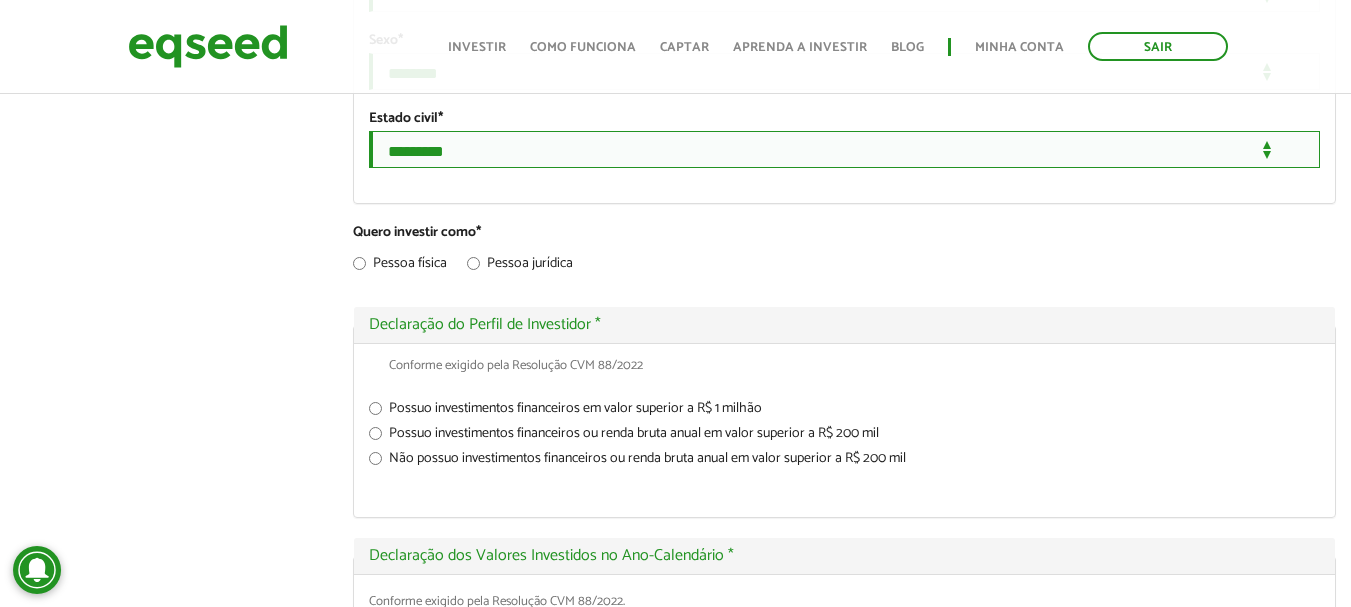 click on "**********" at bounding box center (844, 149) 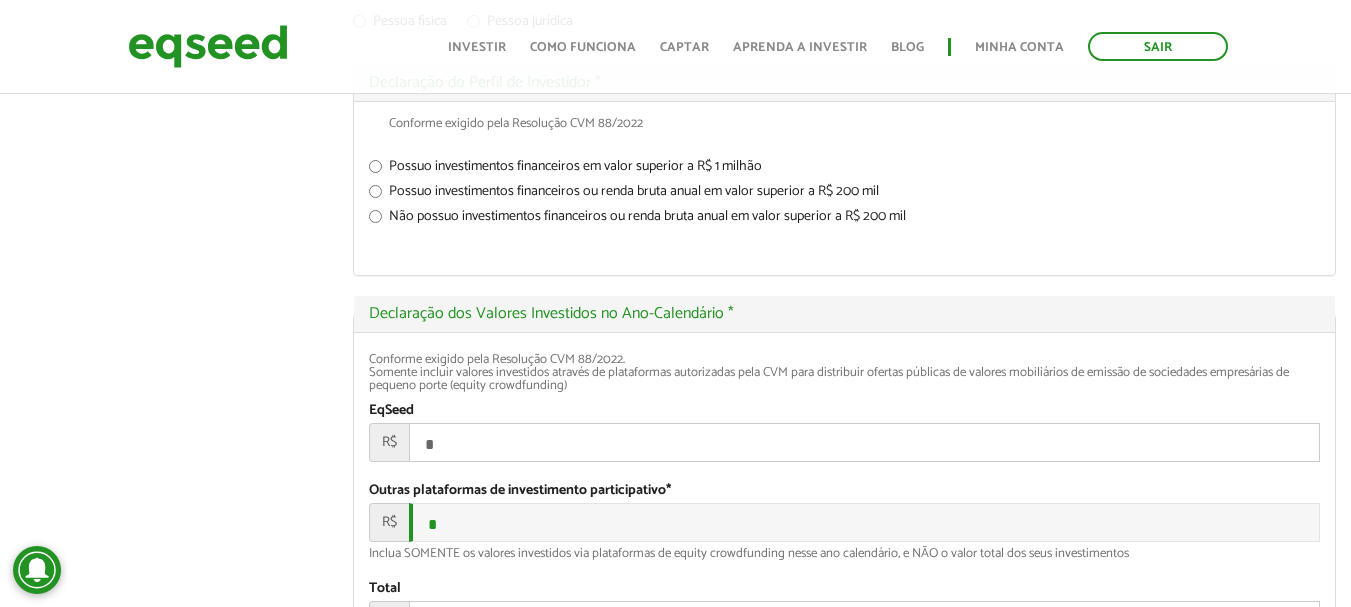 scroll, scrollTop: 2138, scrollLeft: 0, axis: vertical 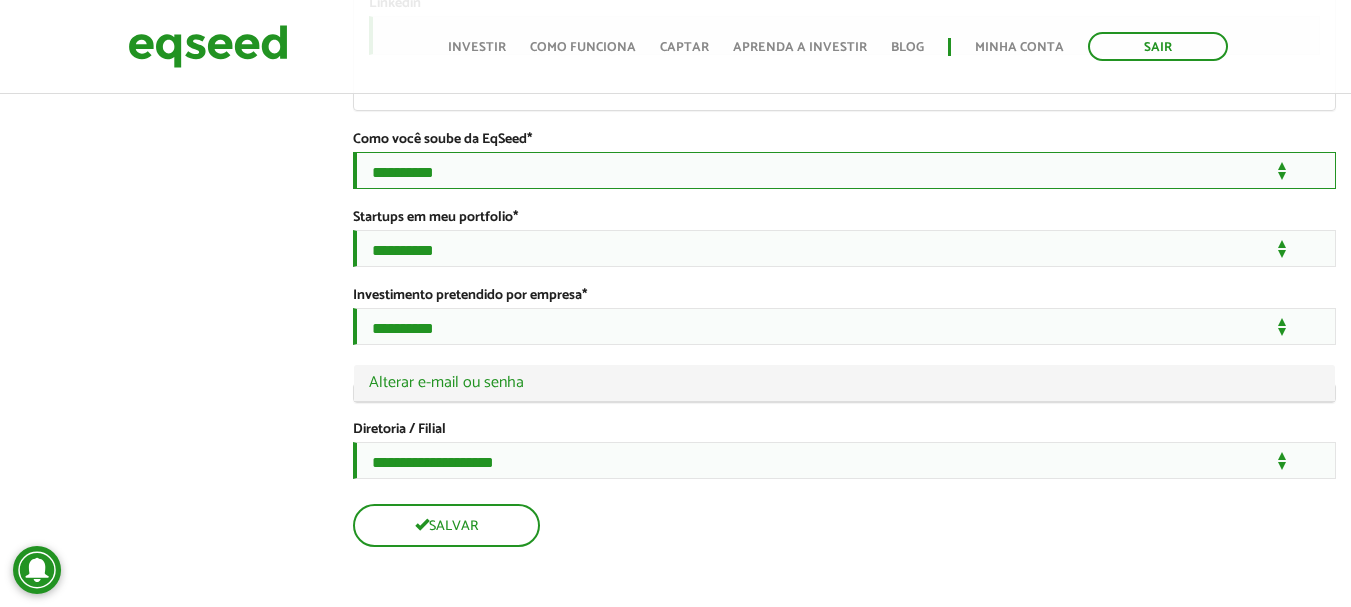 click on "**********" at bounding box center [844, 170] 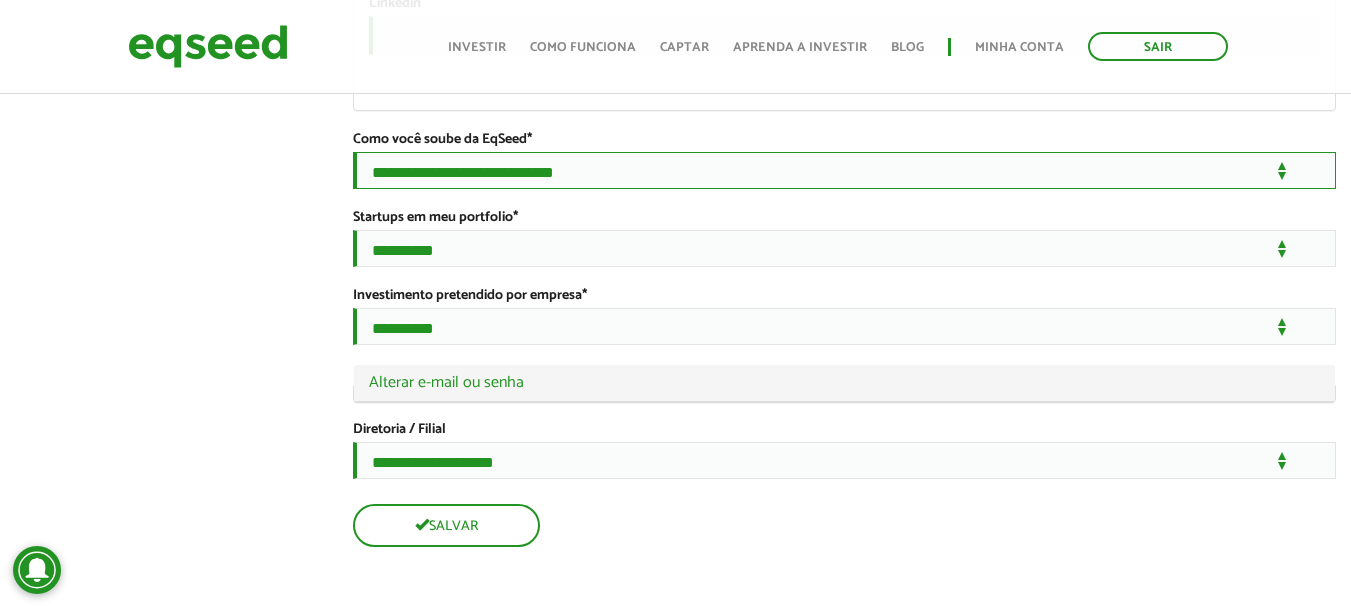 click on "**********" at bounding box center [844, 170] 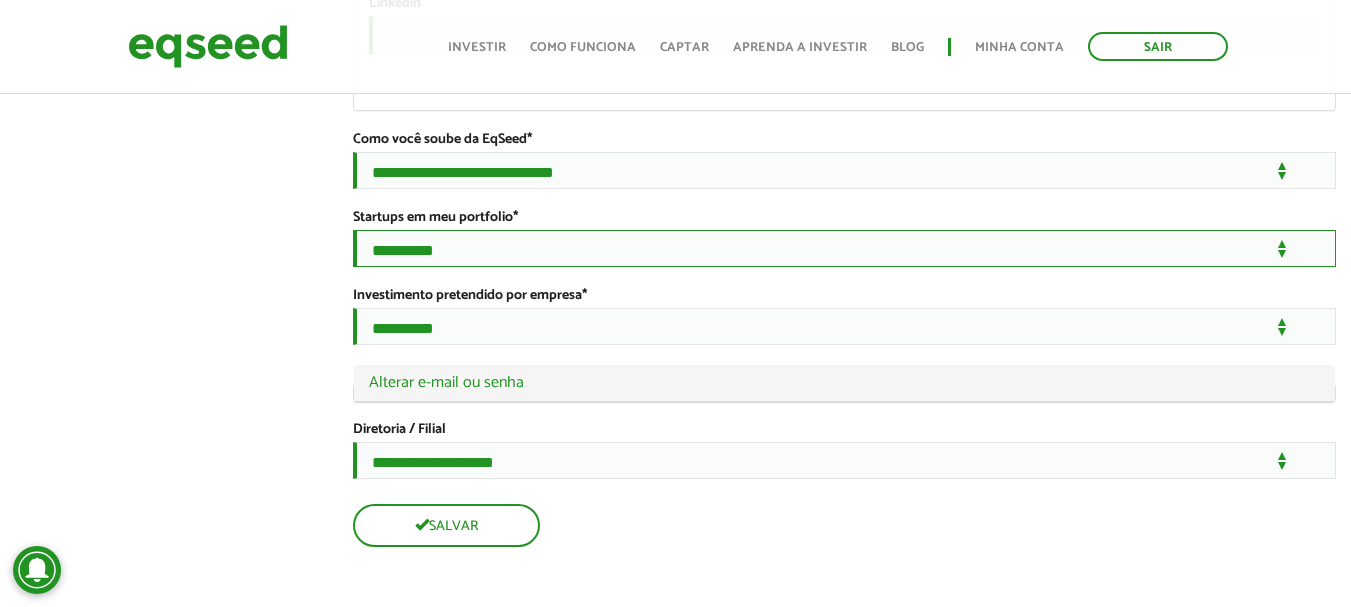click on "**********" at bounding box center (844, 248) 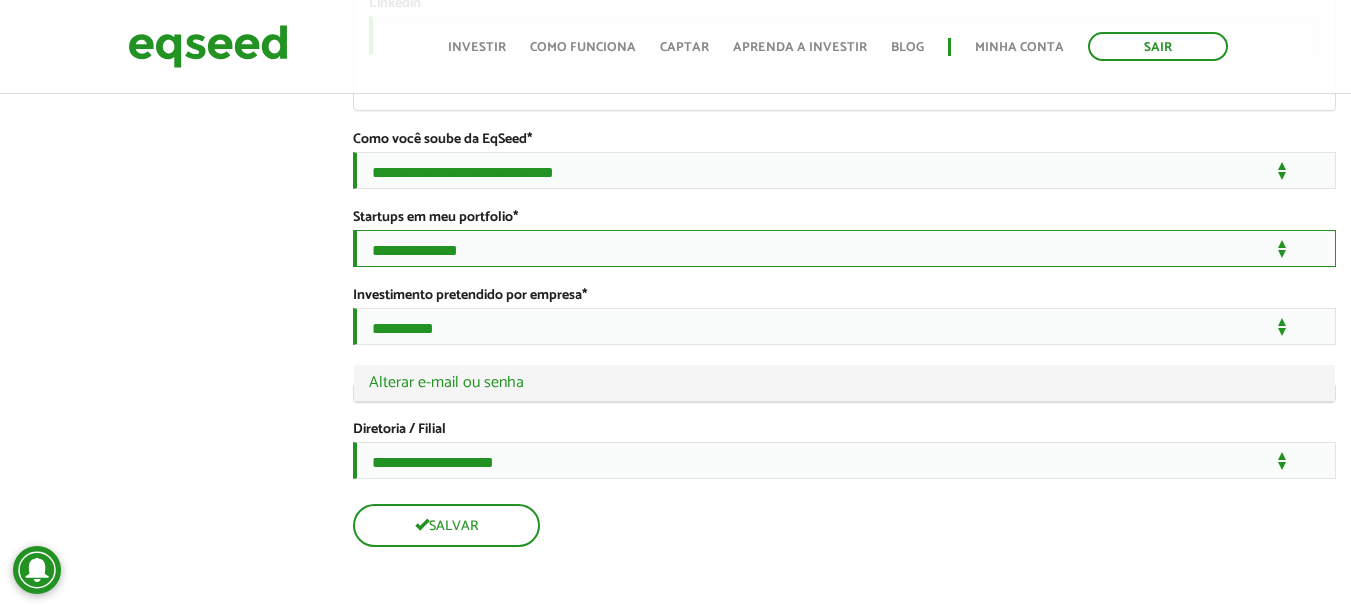 click on "**********" at bounding box center (844, 248) 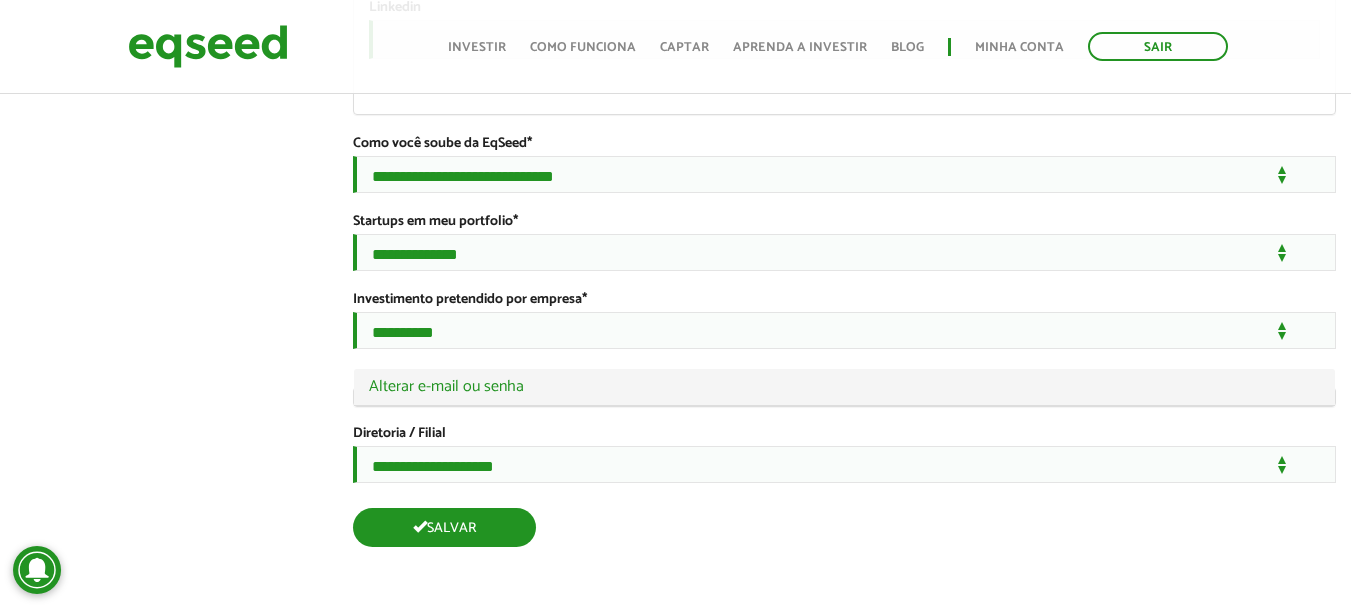 scroll, scrollTop: 3705, scrollLeft: 0, axis: vertical 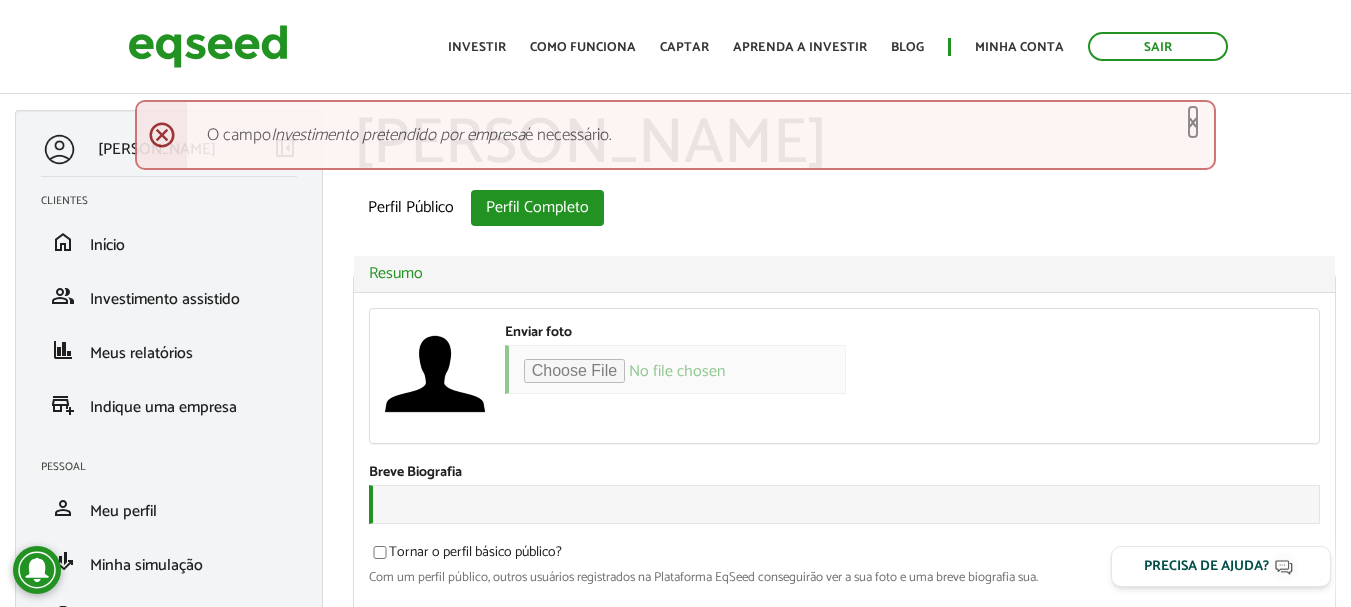 click on "×" at bounding box center [1193, 122] 